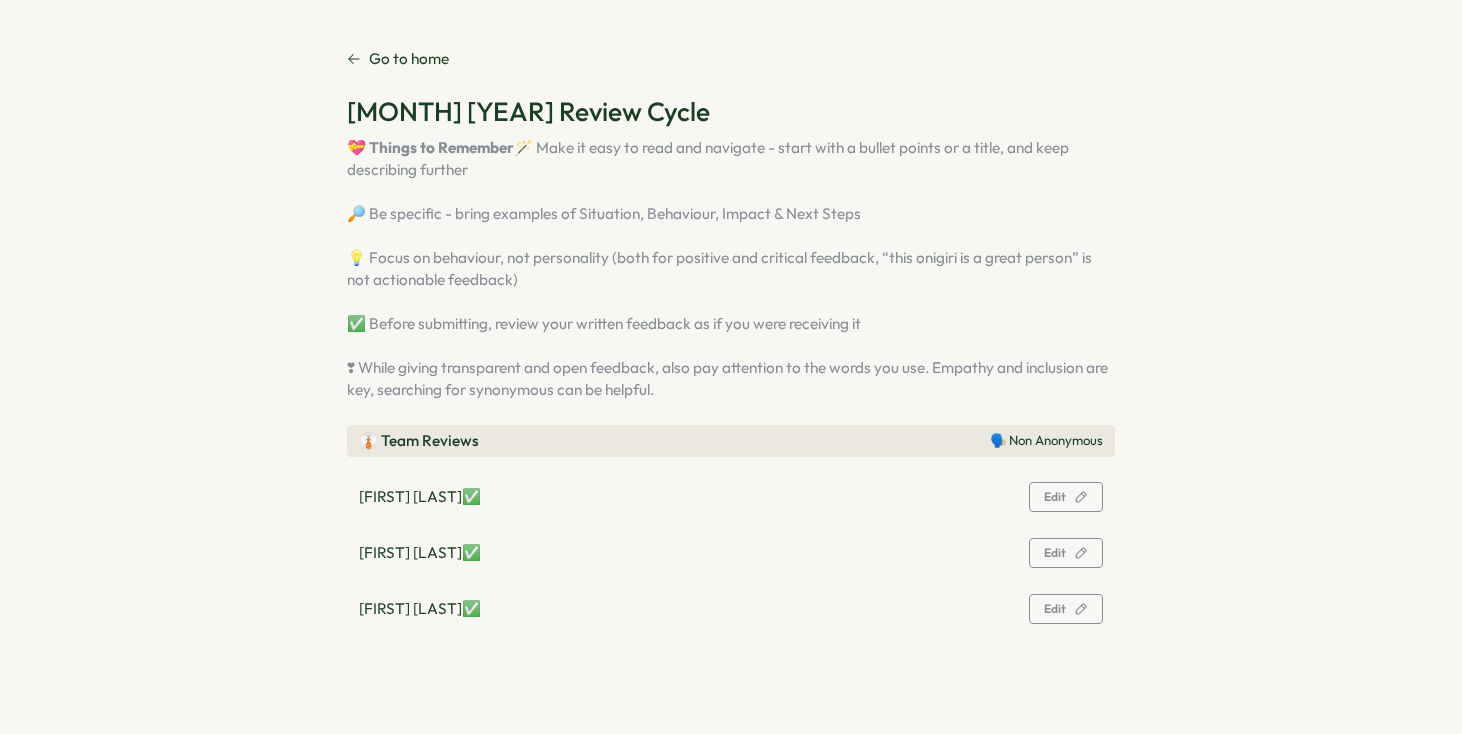 scroll, scrollTop: 0, scrollLeft: 0, axis: both 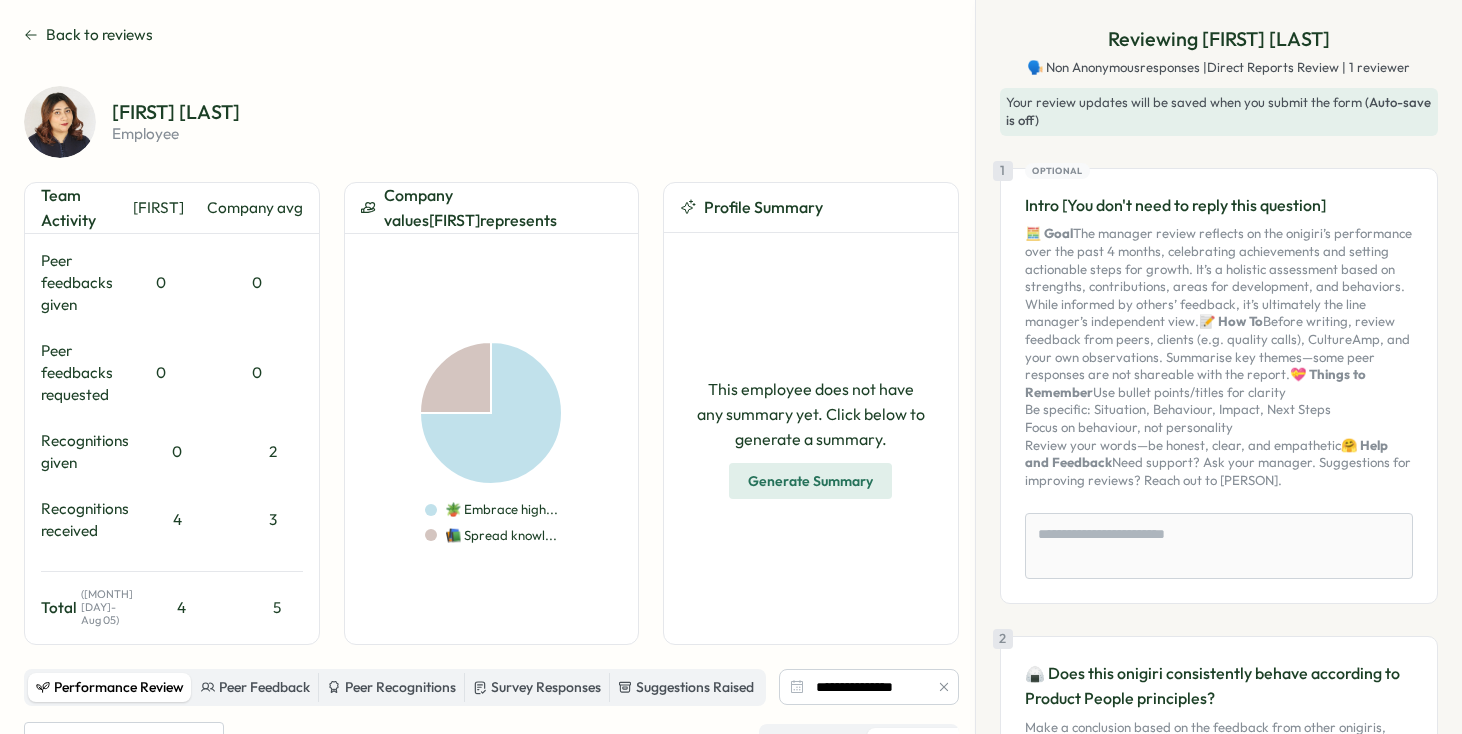 click on "Recognitions received" at bounding box center [85, 520] 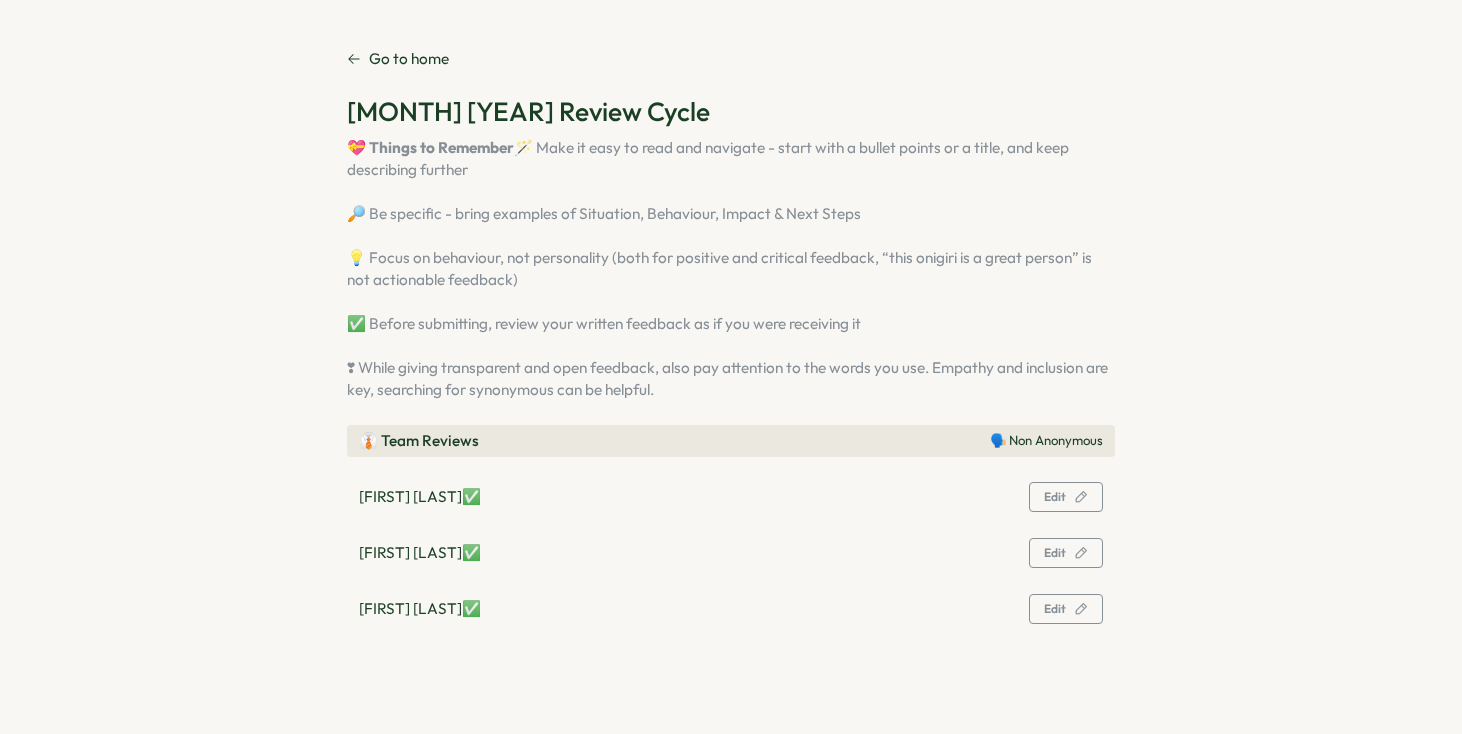 click on "Zara Malik  ✅" at bounding box center (420, 497) 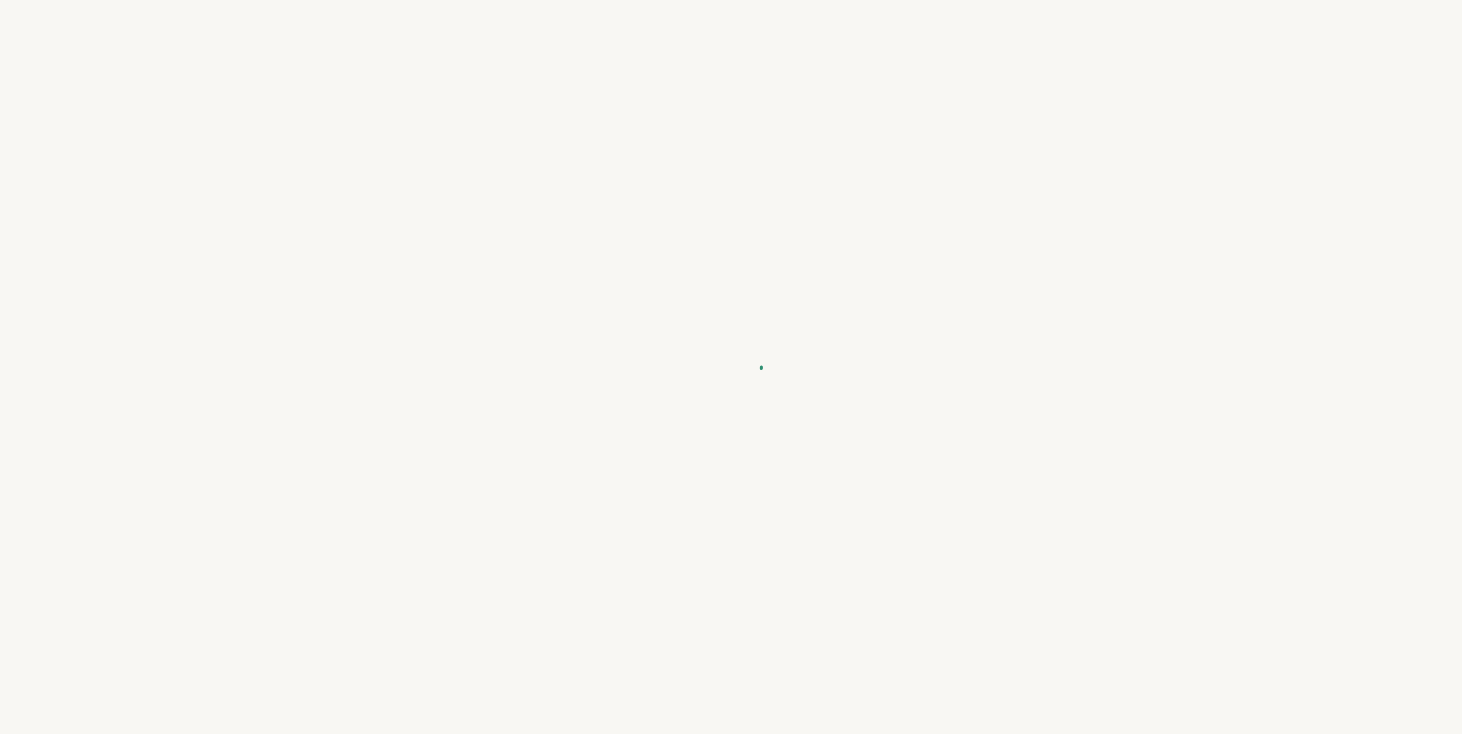 type on "*" 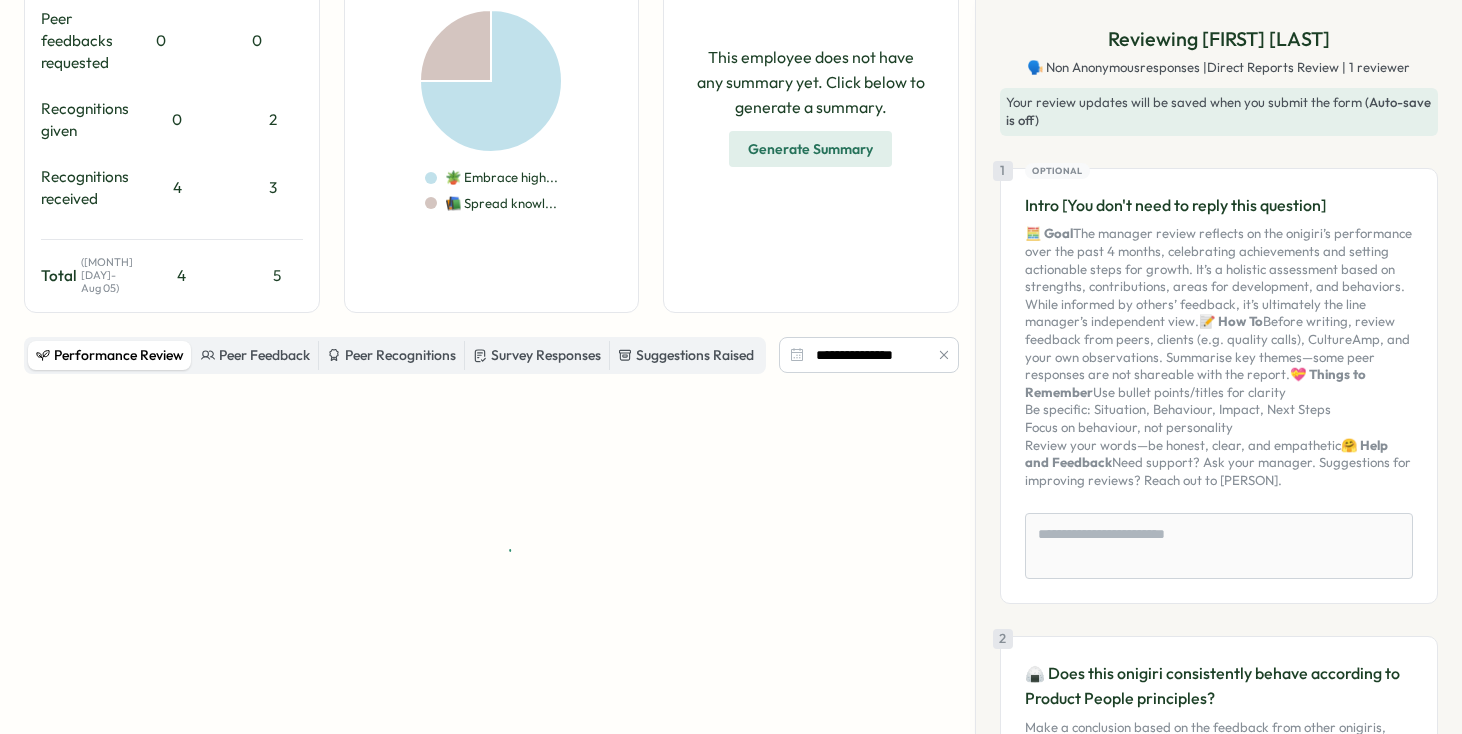 scroll, scrollTop: 389, scrollLeft: 0, axis: vertical 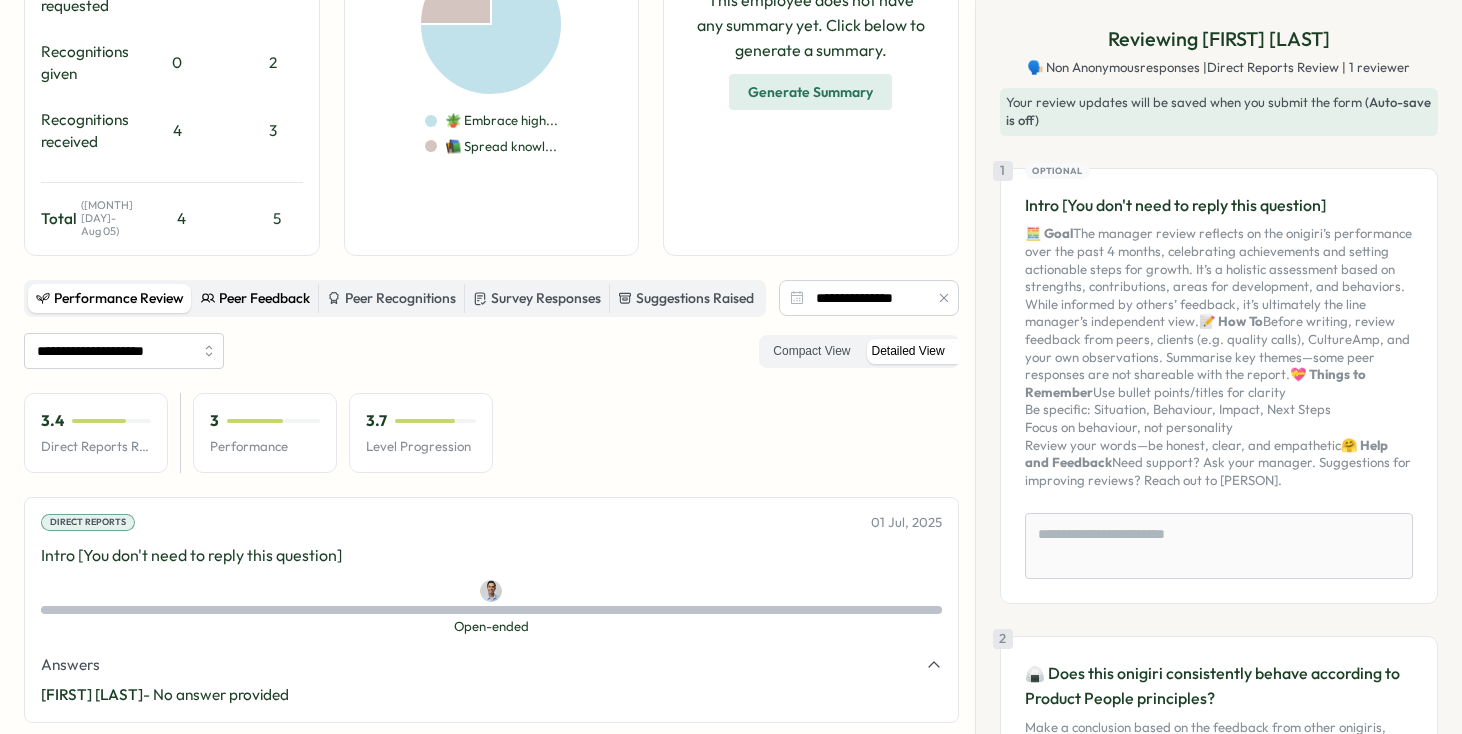 click on "Peer Feedback" at bounding box center [255, 299] 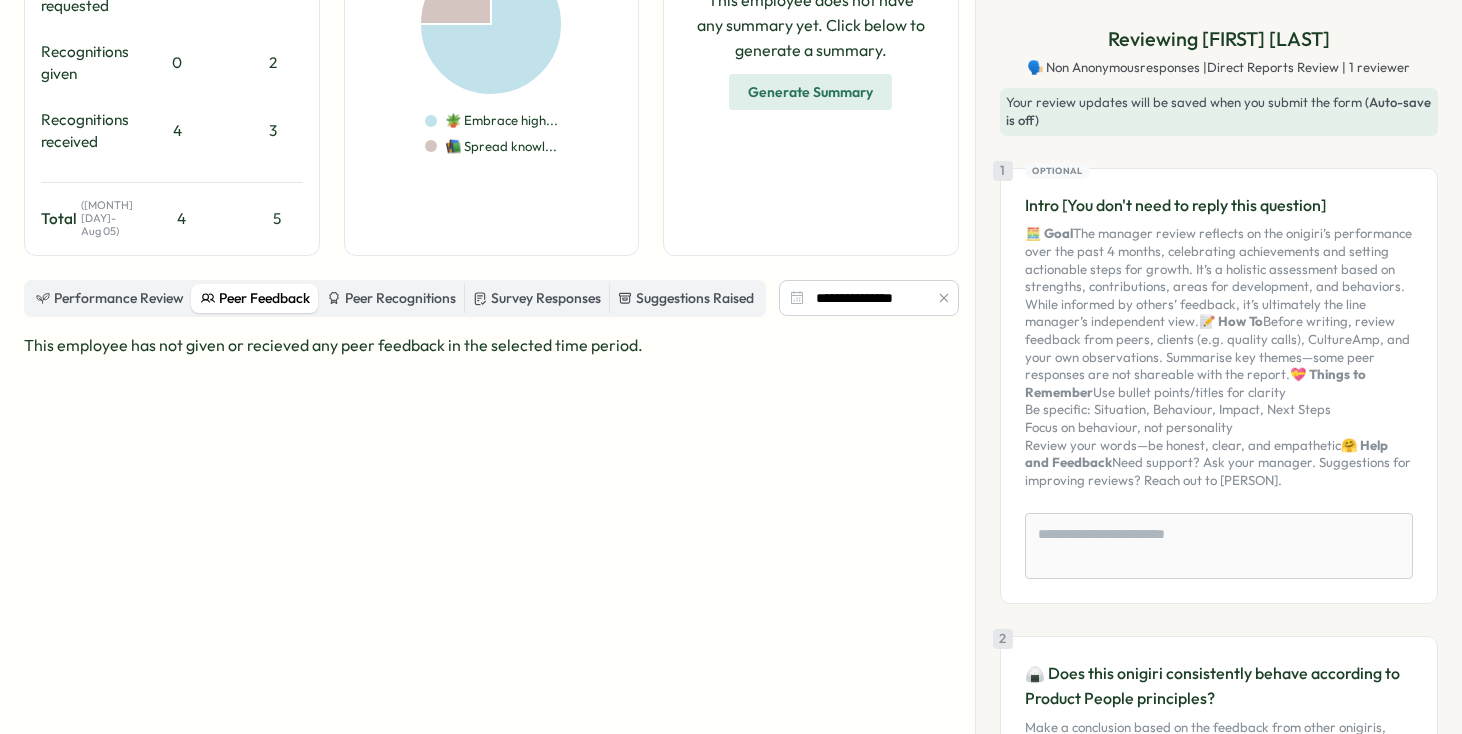 scroll, scrollTop: 519, scrollLeft: 0, axis: vertical 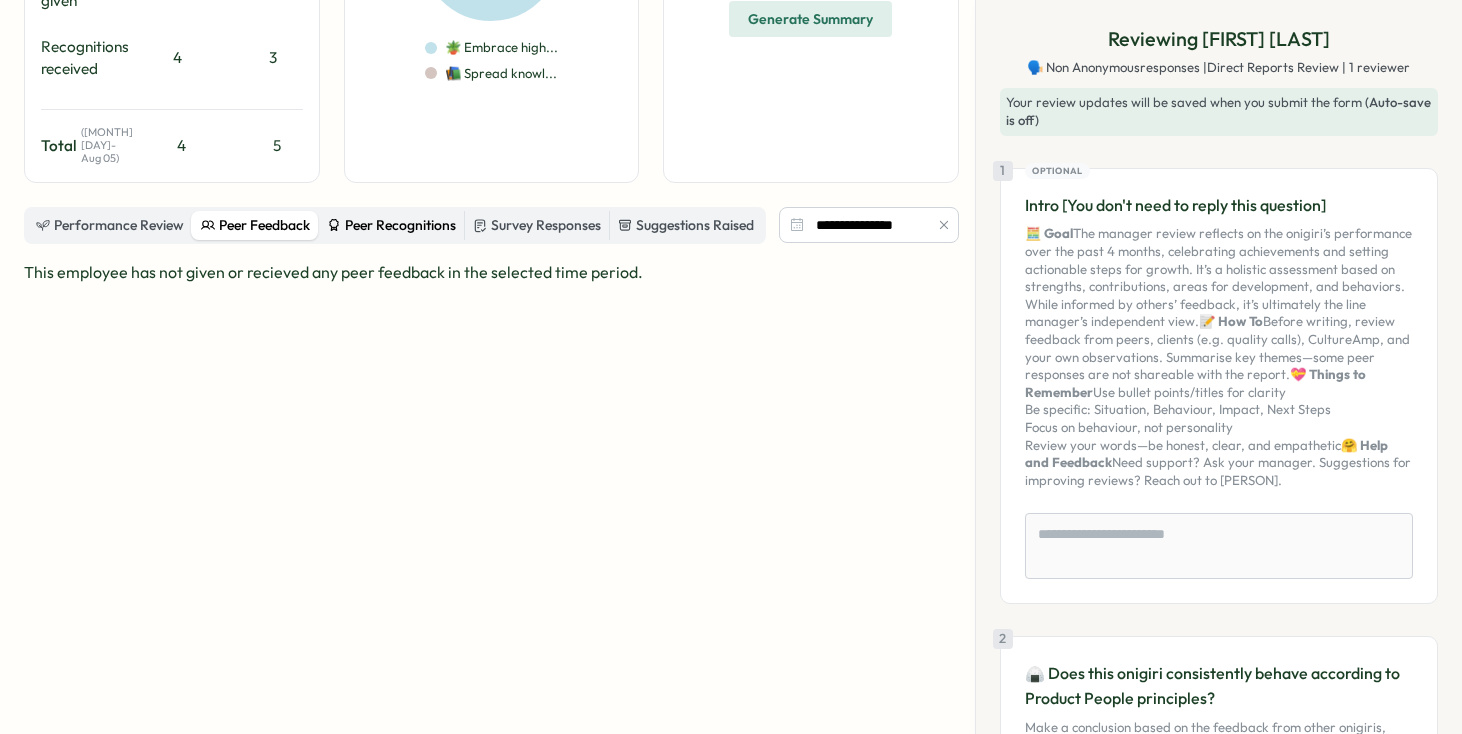 click on "Peer Recognitions" at bounding box center [391, 226] 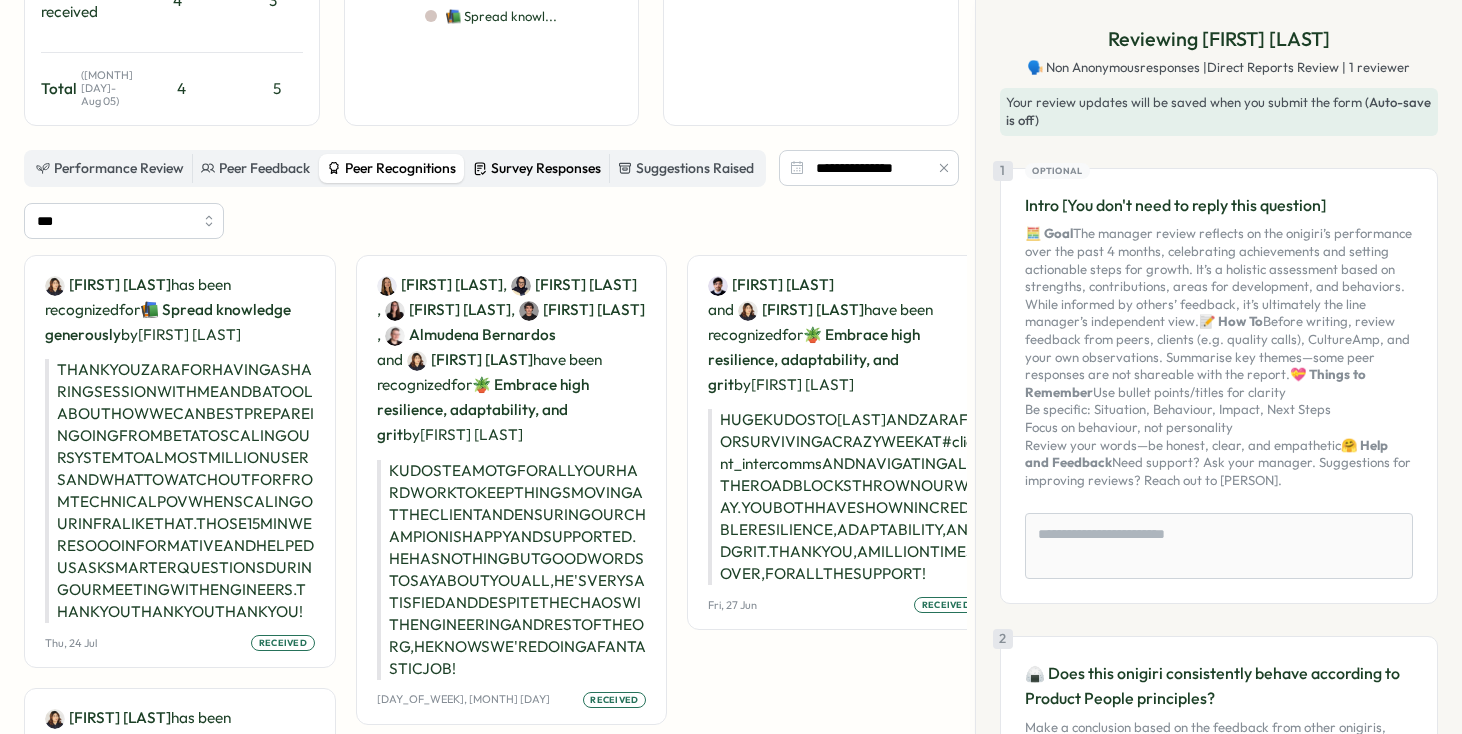 click on "Survey Responses" at bounding box center (537, 169) 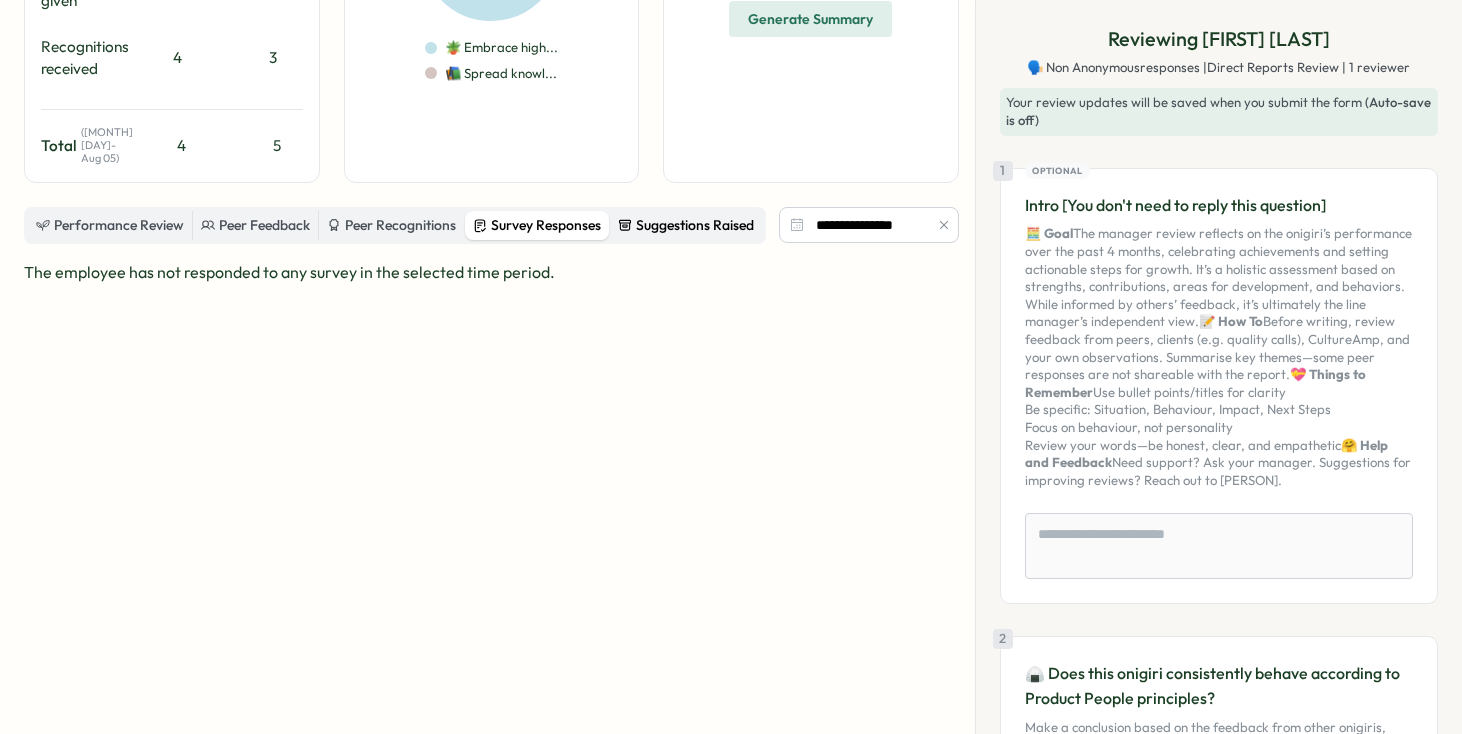 click on "Suggestions Raised" at bounding box center (686, 226) 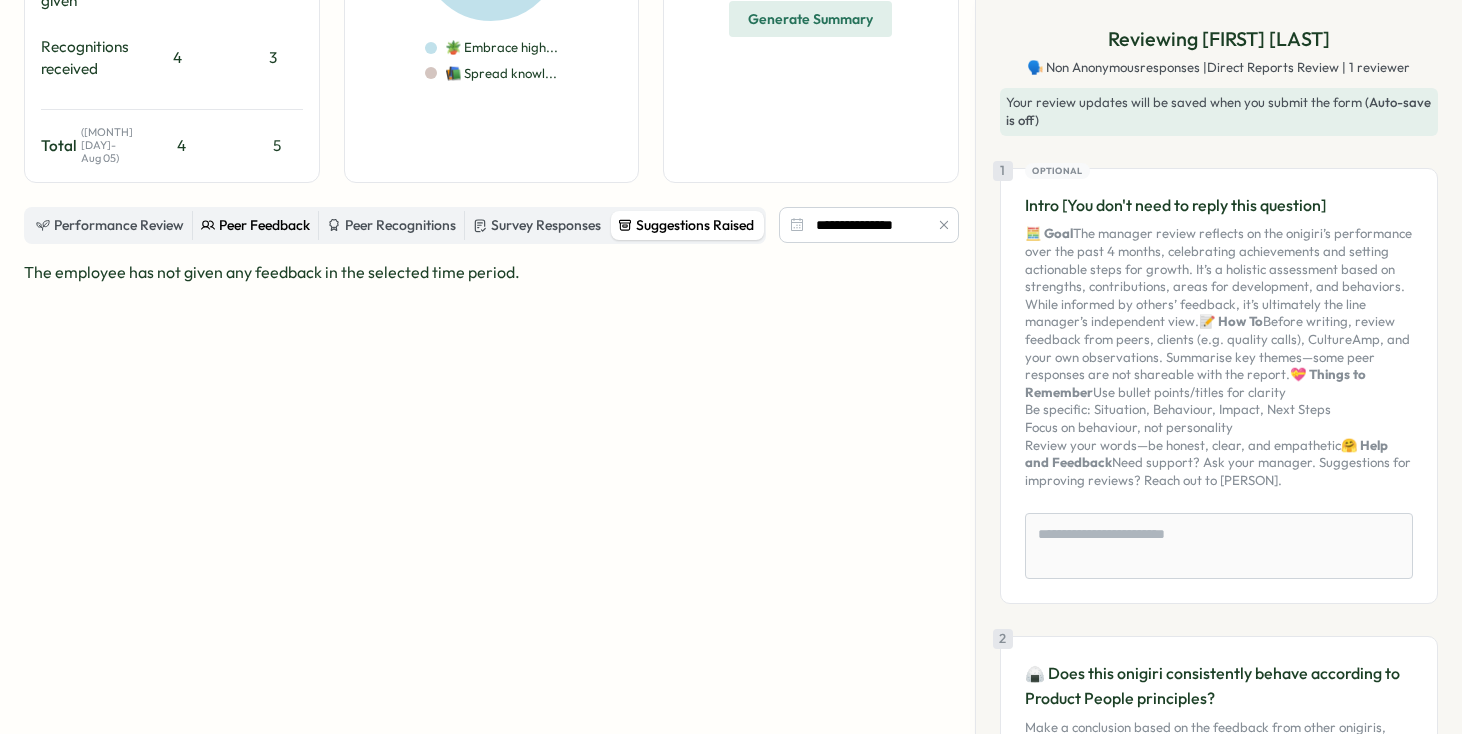 click on "Peer Feedback" at bounding box center [255, 226] 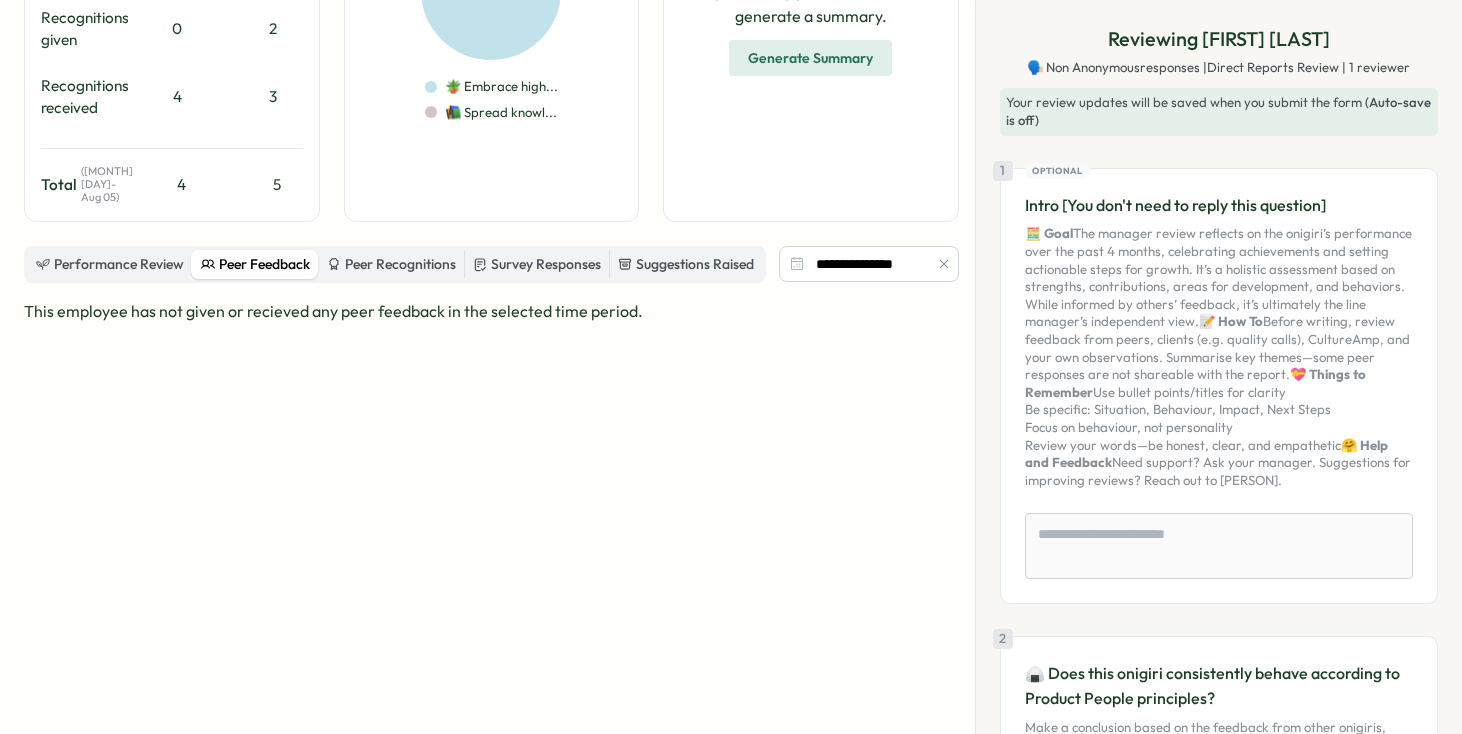 scroll, scrollTop: 195, scrollLeft: 0, axis: vertical 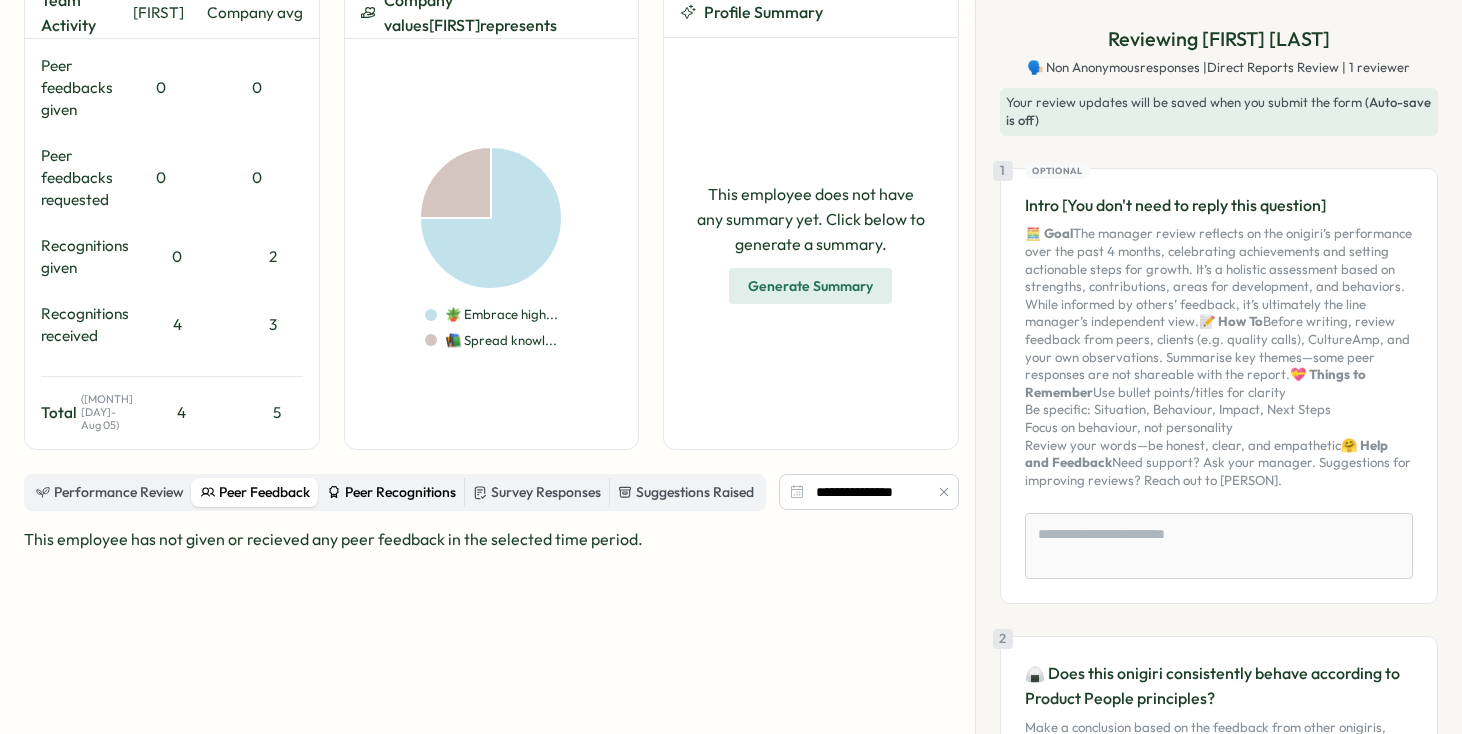 click on "Peer Recognitions" at bounding box center [391, 493] 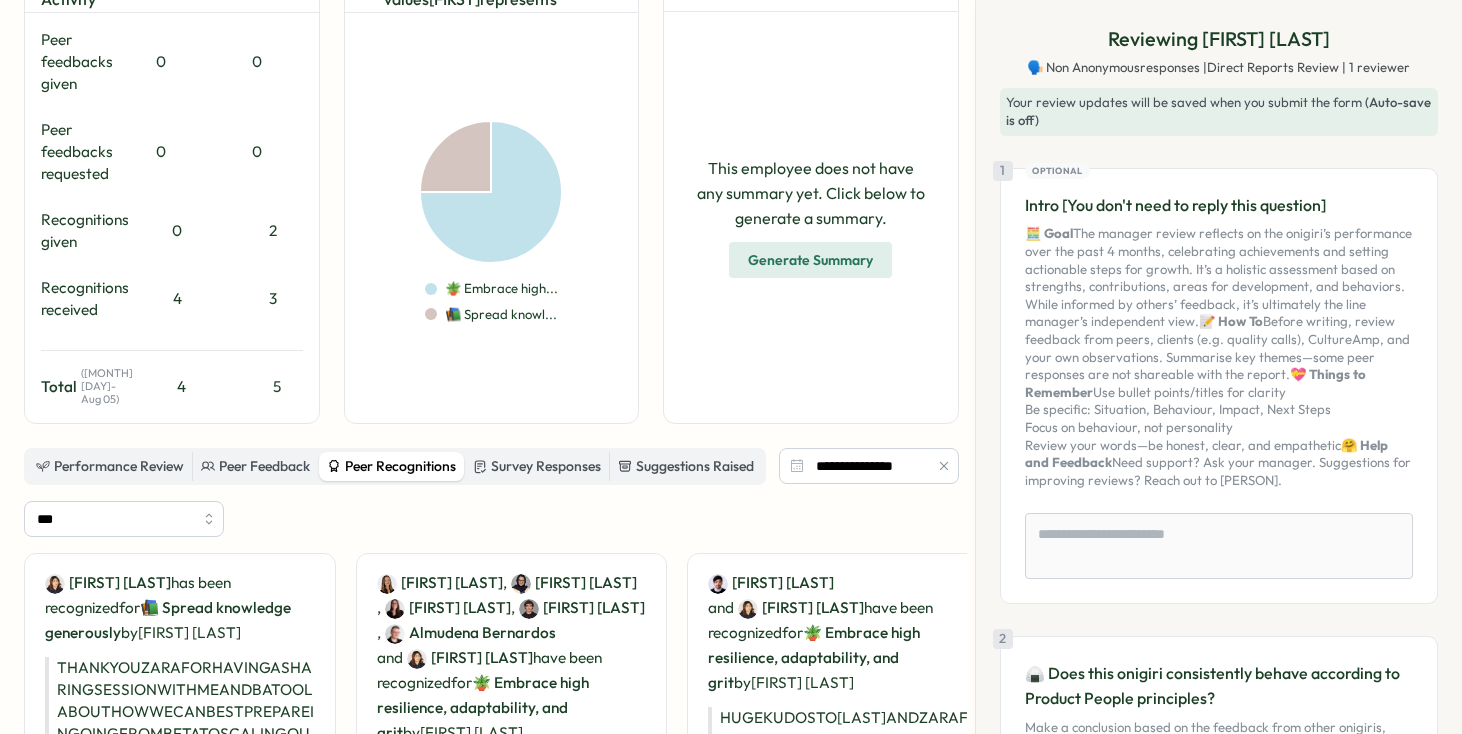 scroll, scrollTop: 127, scrollLeft: 0, axis: vertical 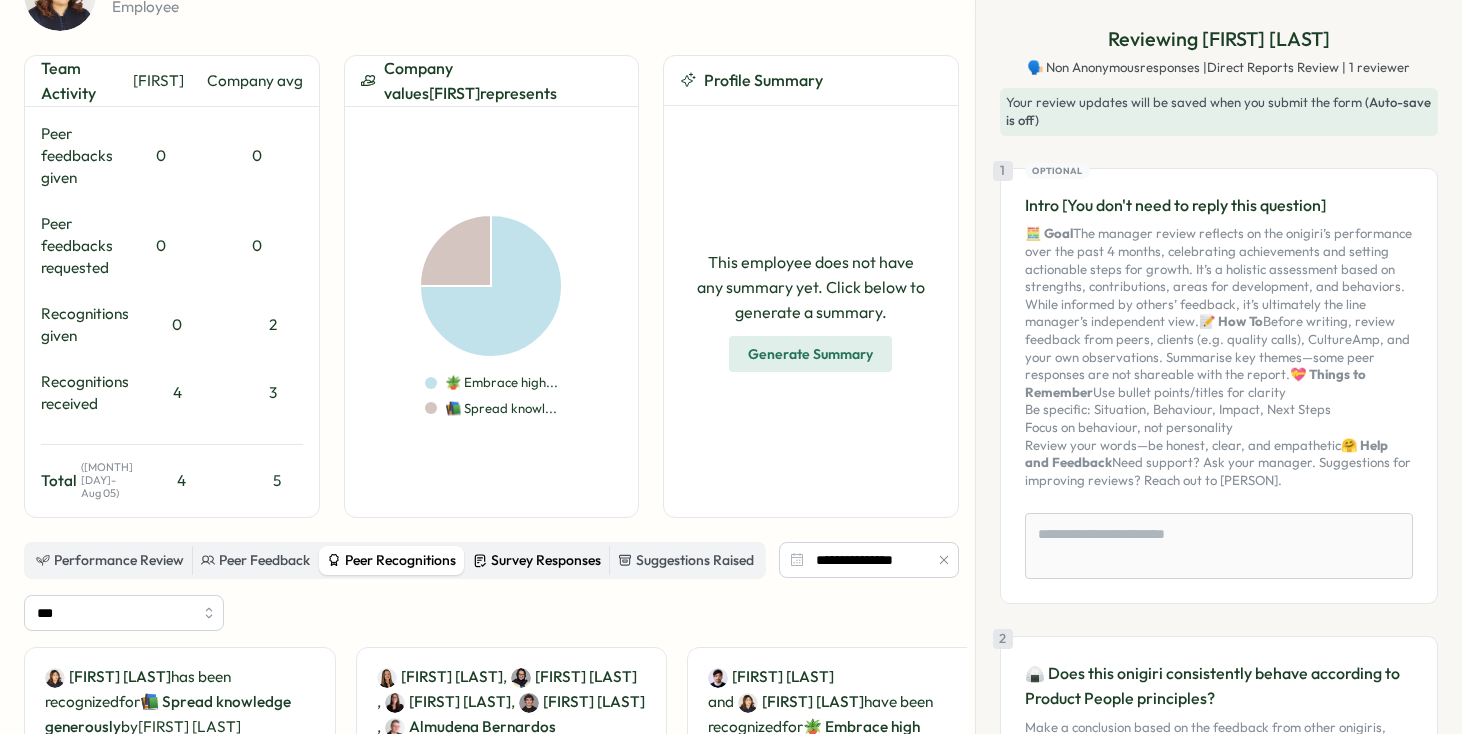 click on "Survey Responses" at bounding box center [537, 561] 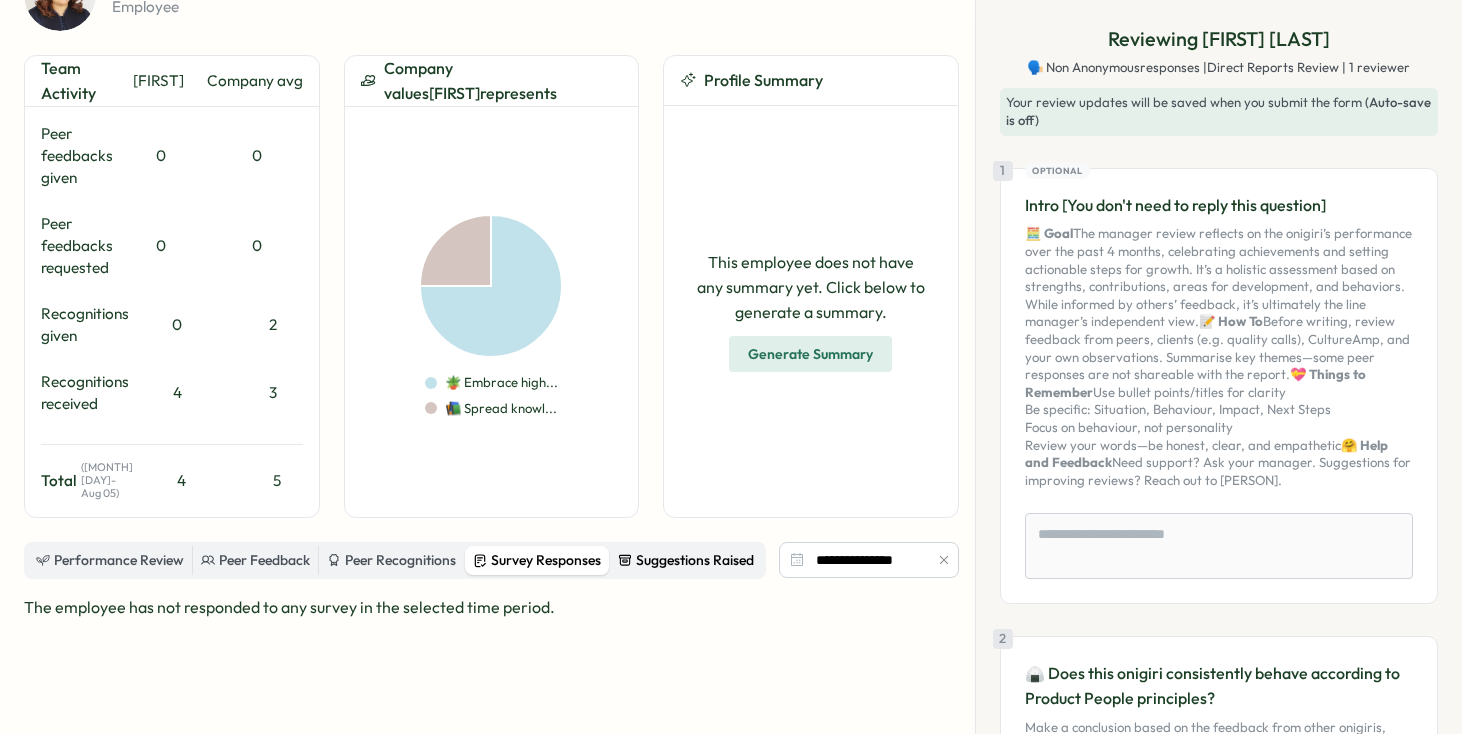 click on "Suggestions Raised" at bounding box center (686, 561) 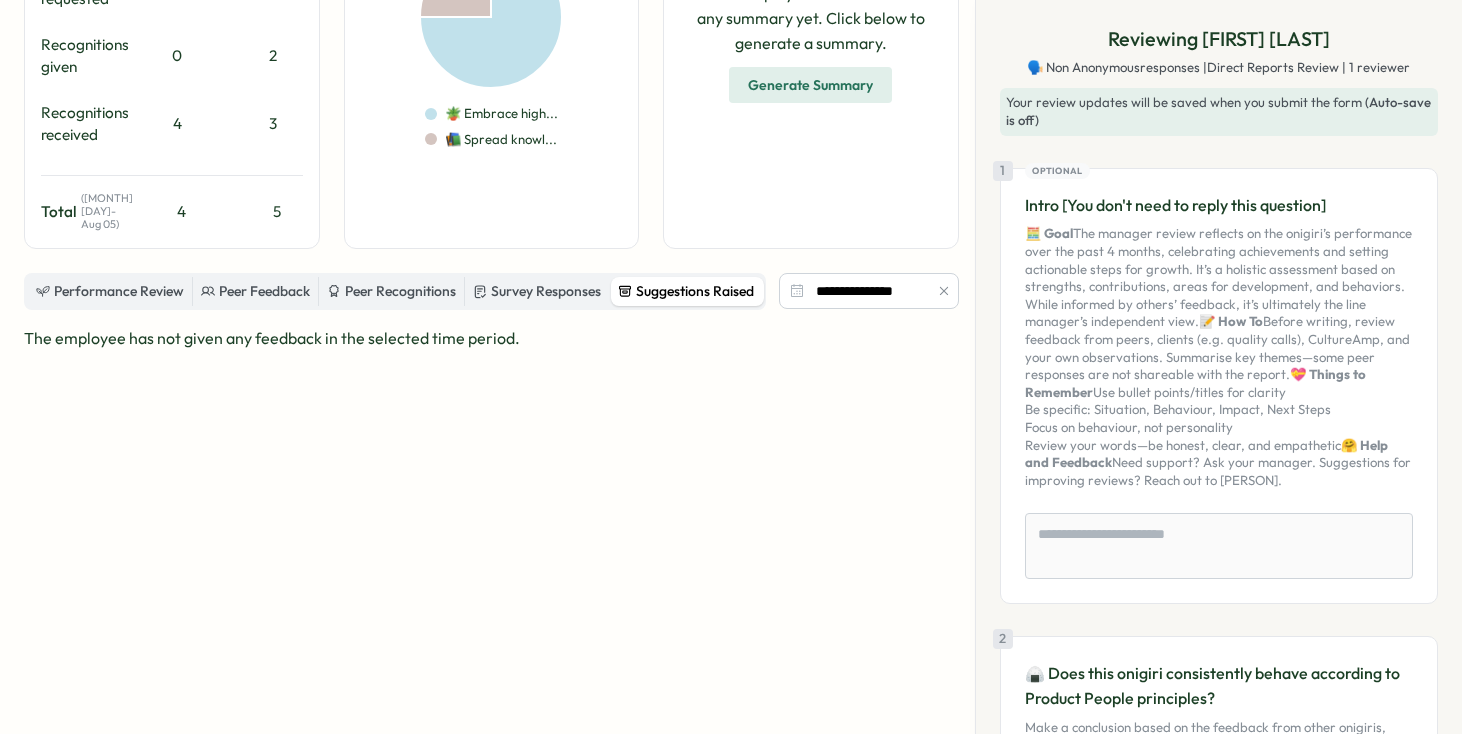 scroll, scrollTop: 471, scrollLeft: 0, axis: vertical 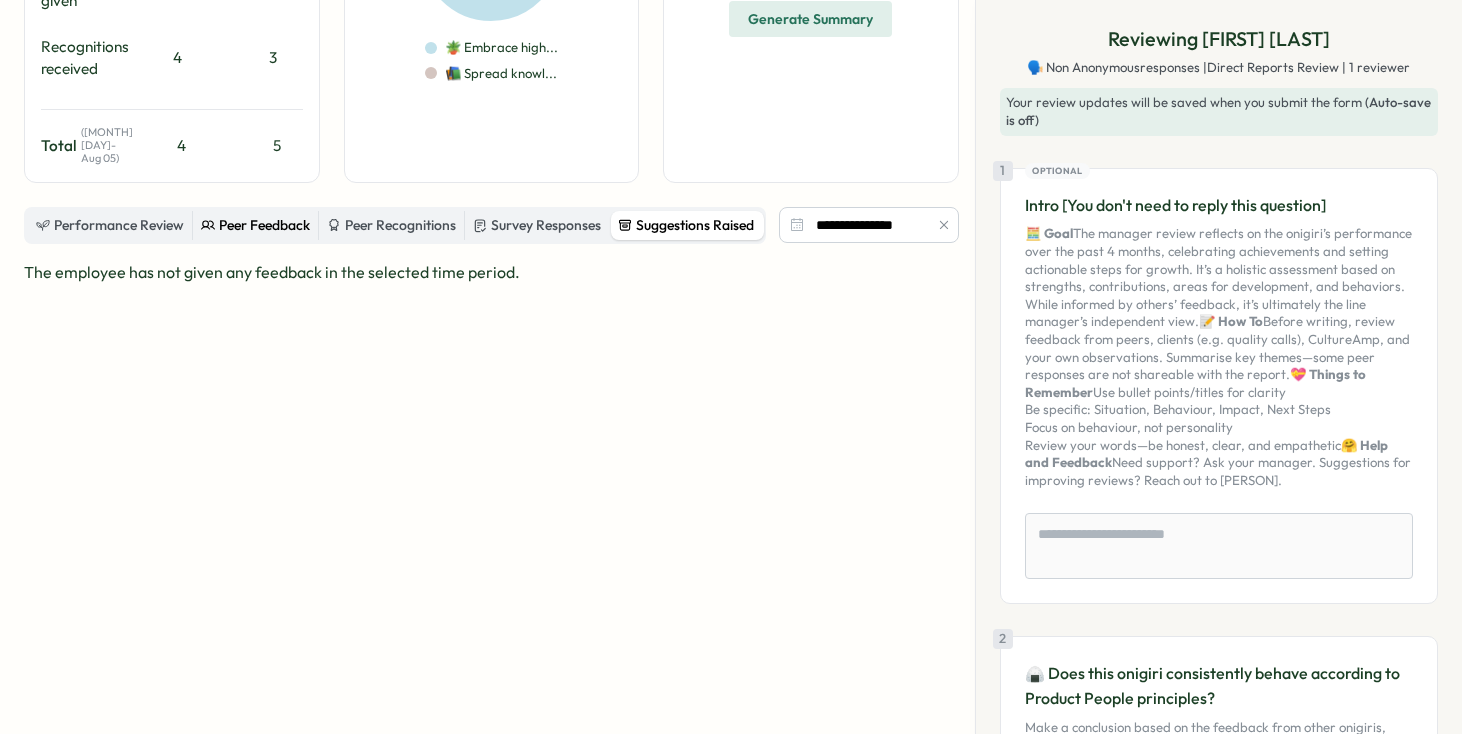 click on "Peer Feedback" at bounding box center (255, 226) 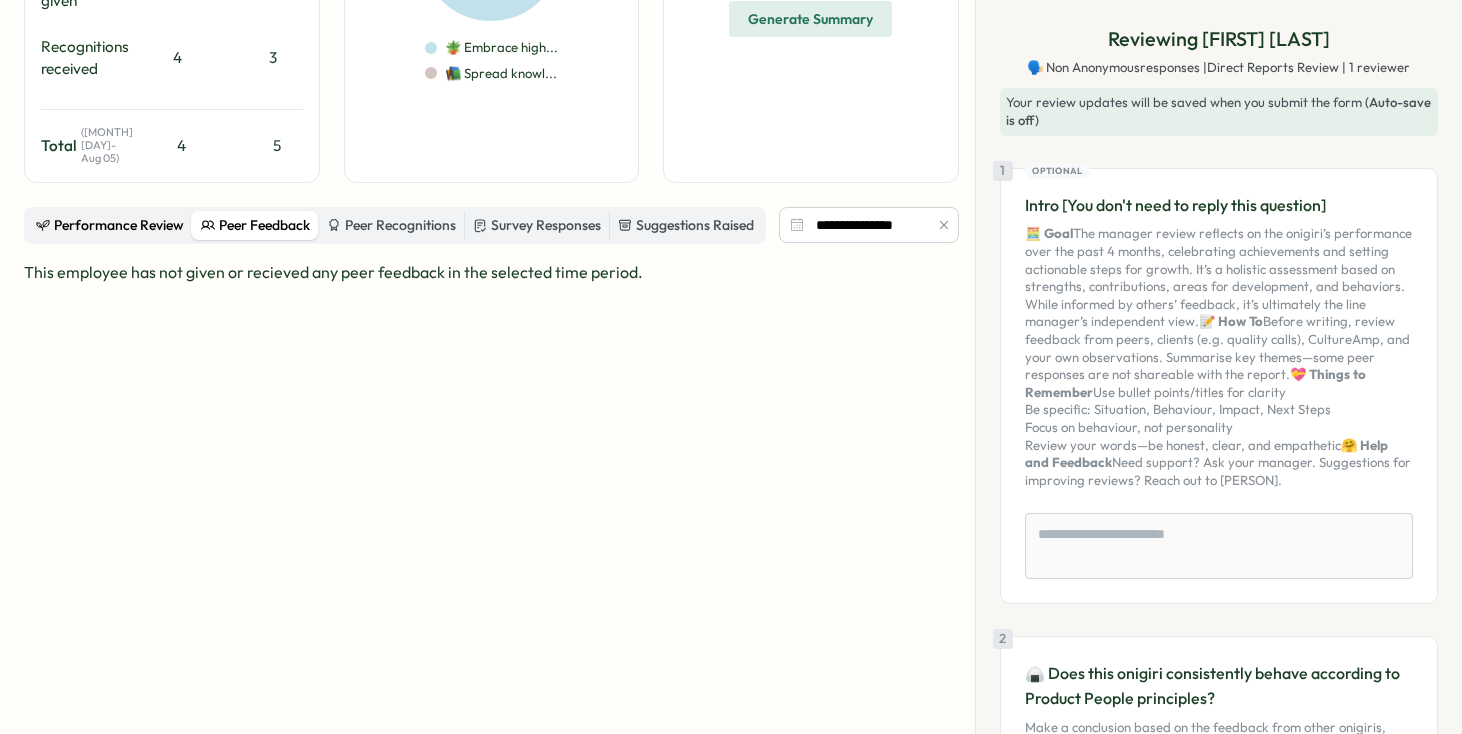 click on "Performance Review" at bounding box center [110, 226] 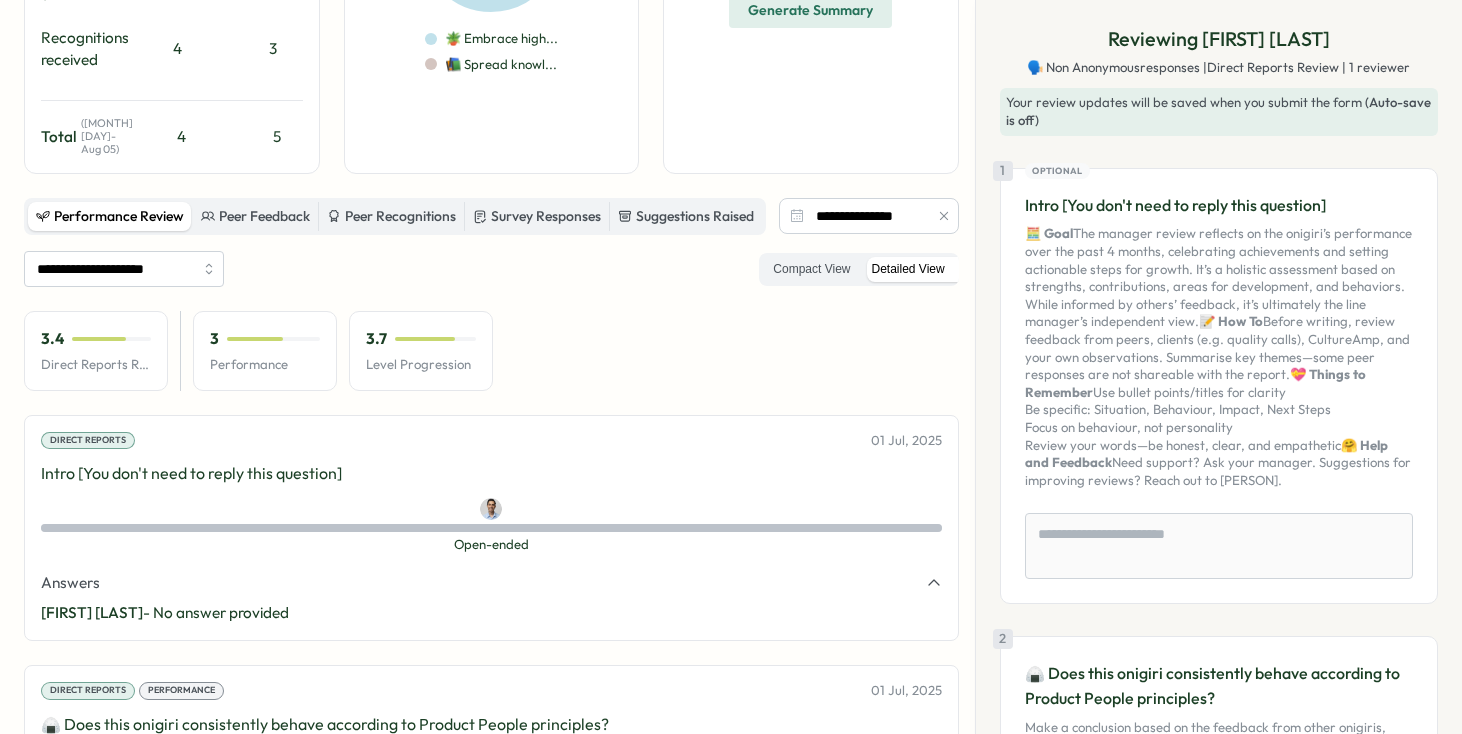 click on "3.4" at bounding box center [96, 339] 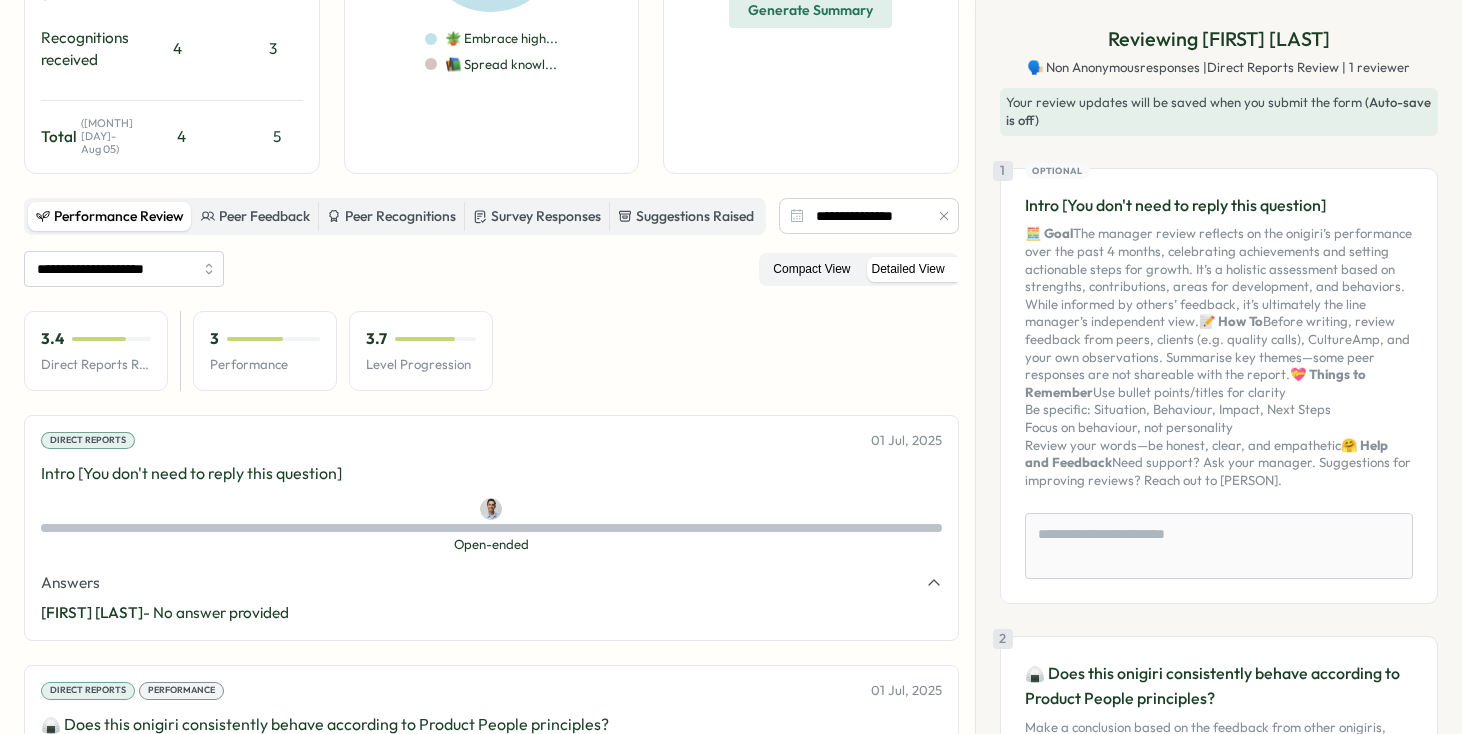 click on "Compact View" at bounding box center [811, 269] 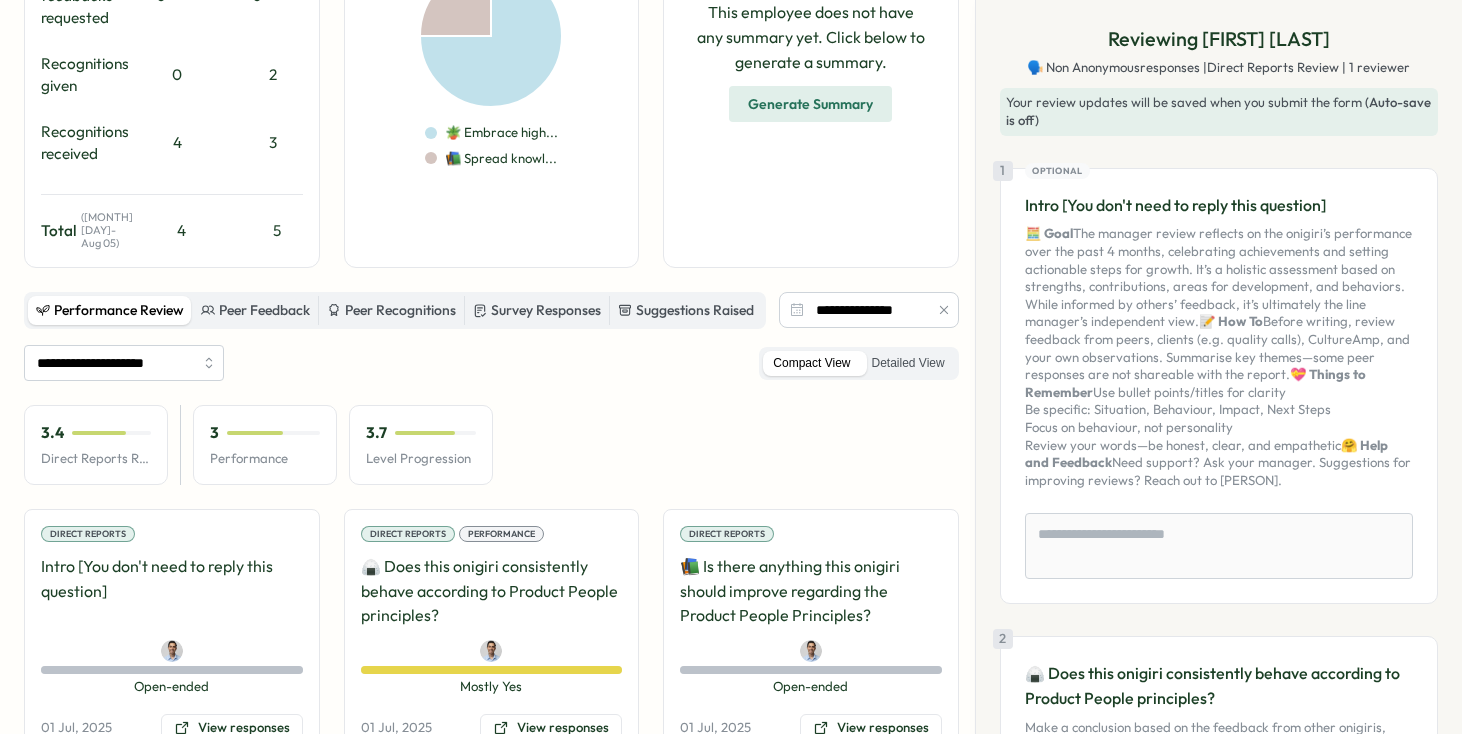 scroll, scrollTop: 271, scrollLeft: 0, axis: vertical 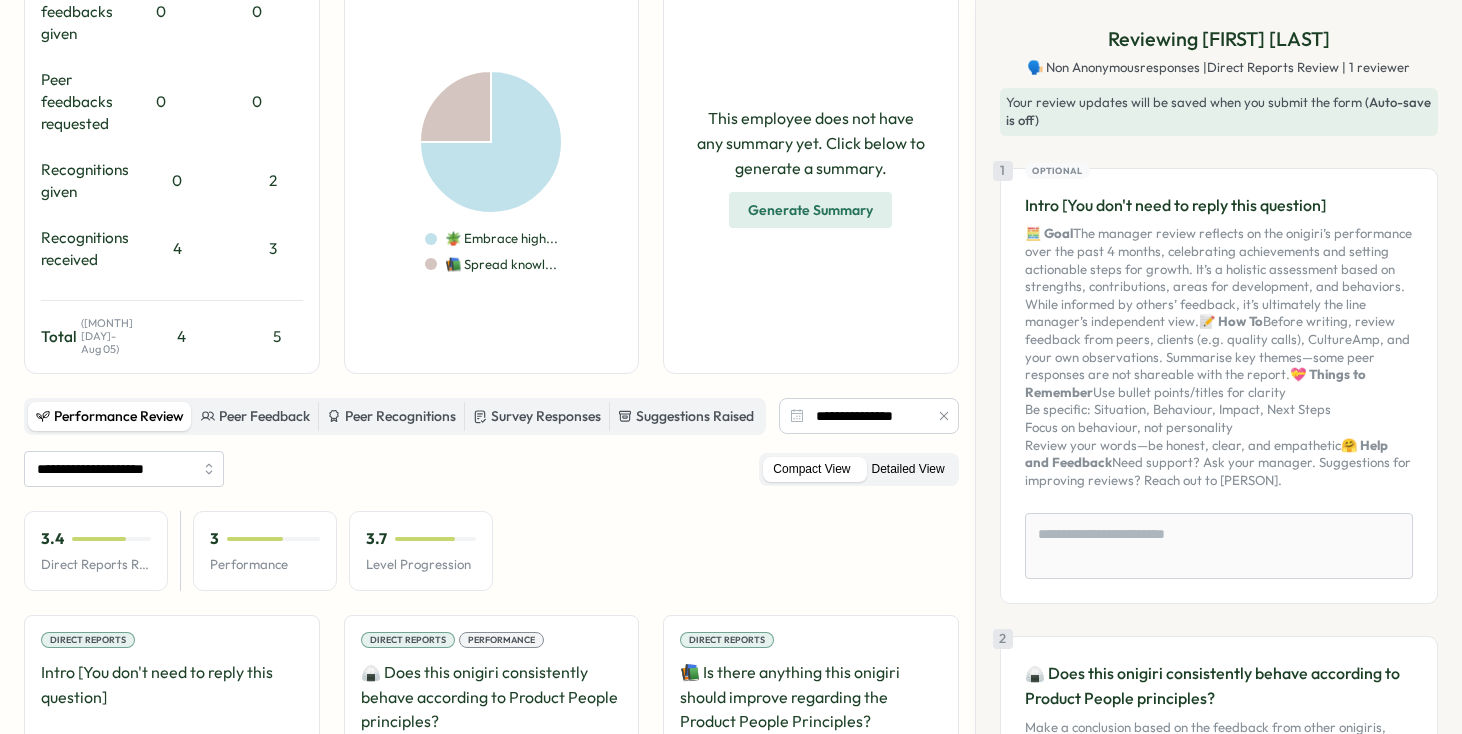 click on "Detailed View" at bounding box center [908, 469] 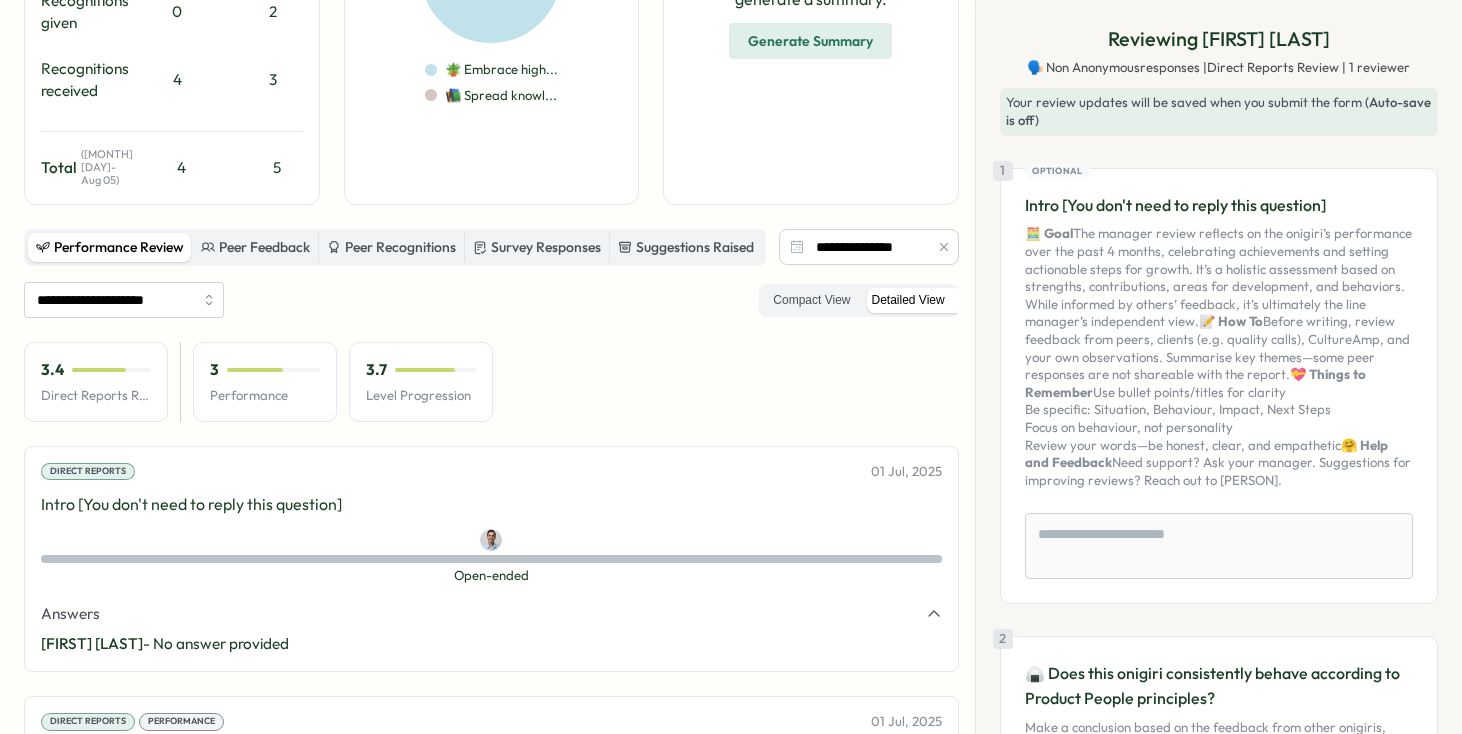scroll, scrollTop: 93, scrollLeft: 0, axis: vertical 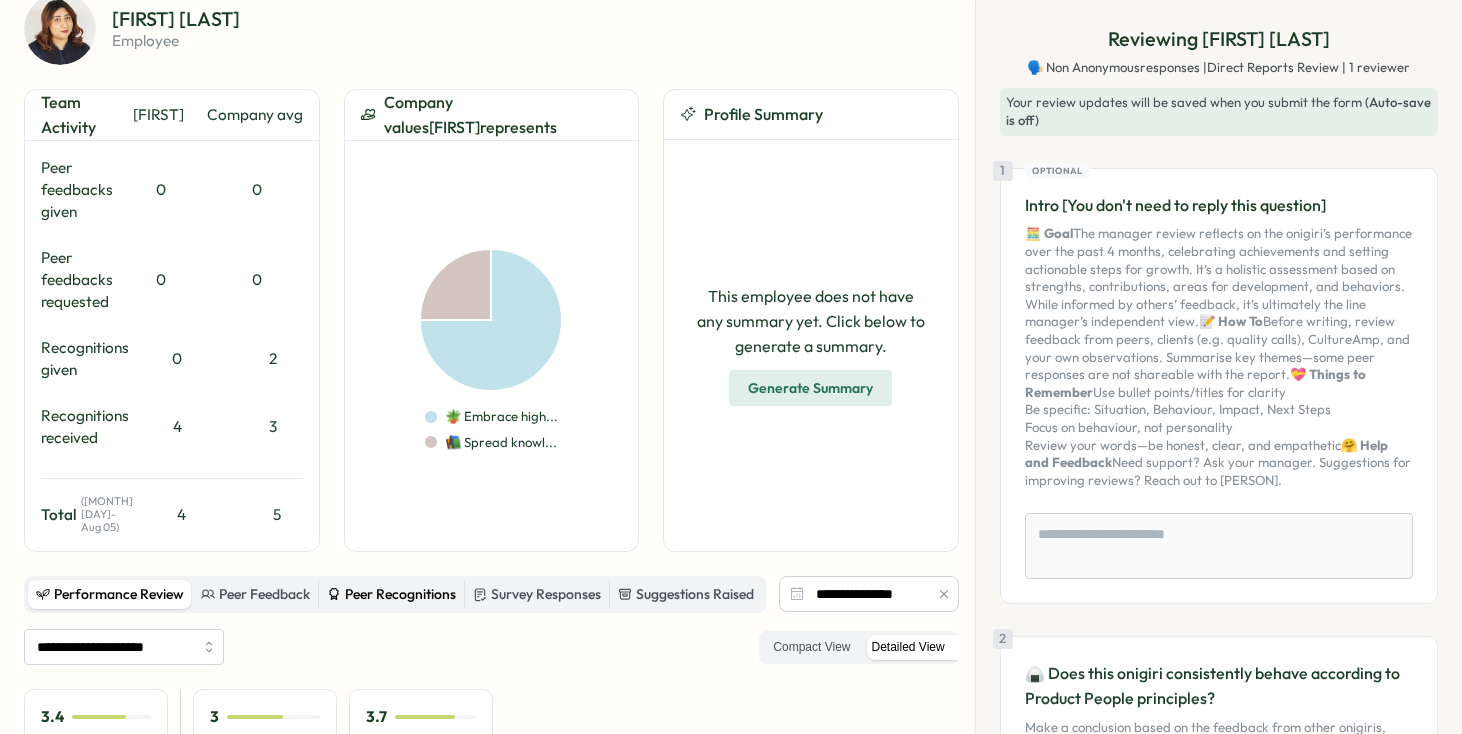 click on "Peer Recognitions" at bounding box center (391, 595) 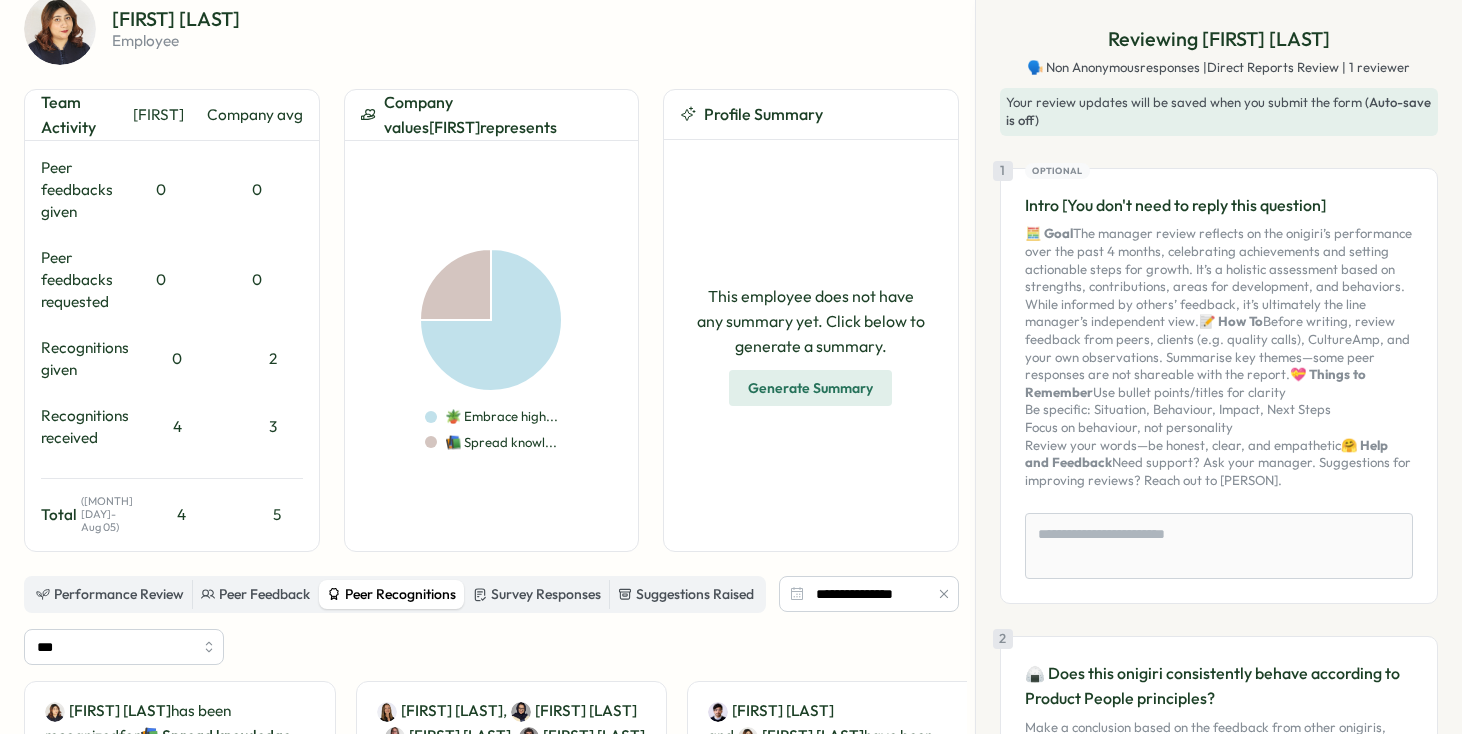 scroll, scrollTop: 0, scrollLeft: 0, axis: both 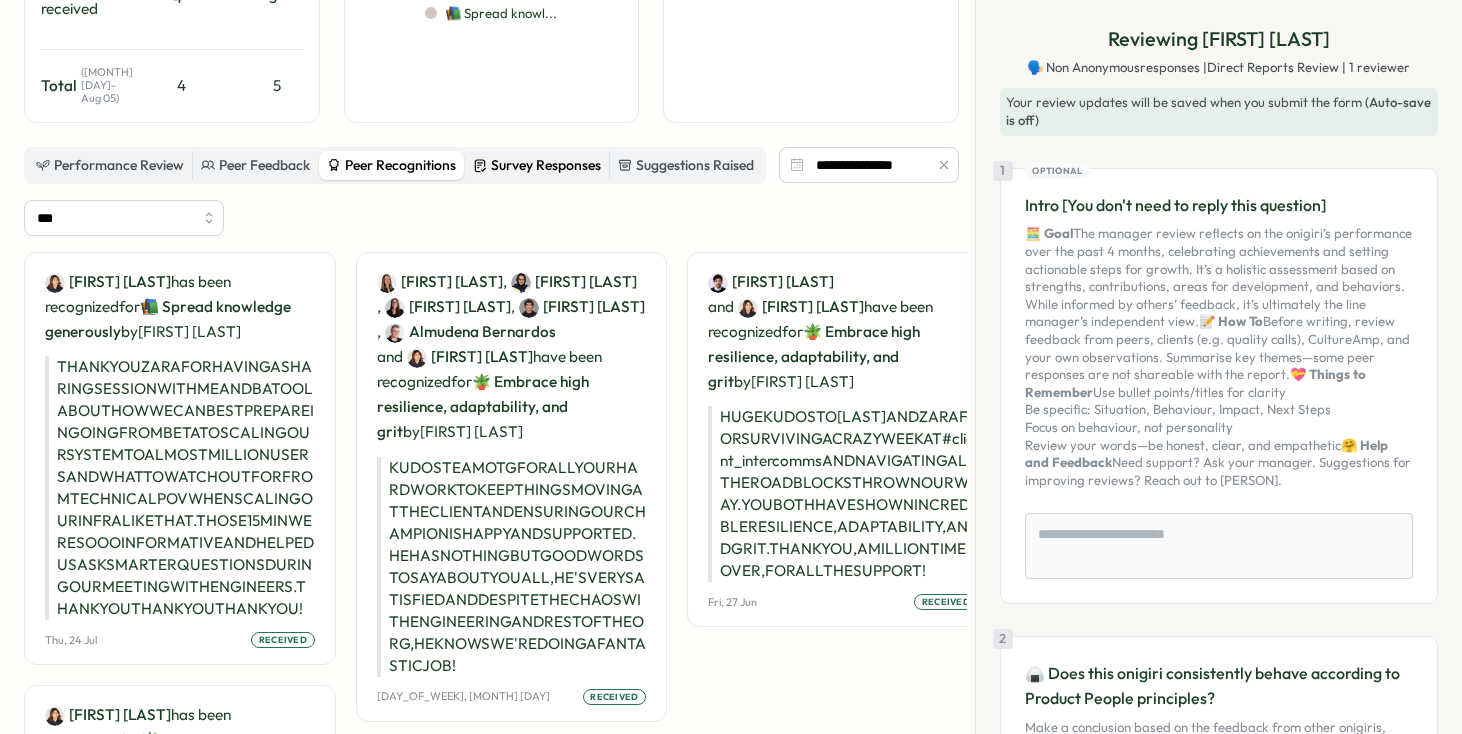 click on "Survey Responses" at bounding box center (537, 166) 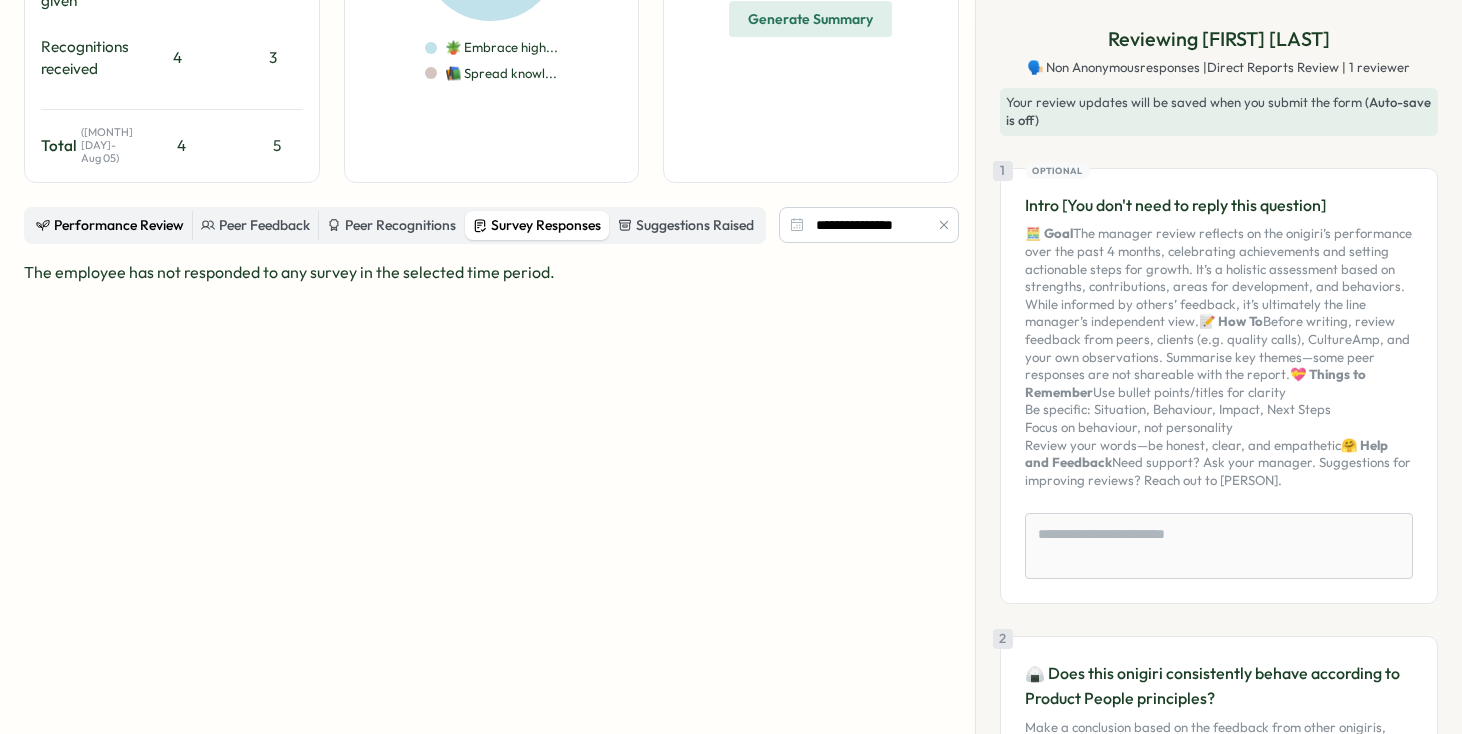 click on "Performance Review" at bounding box center (110, 226) 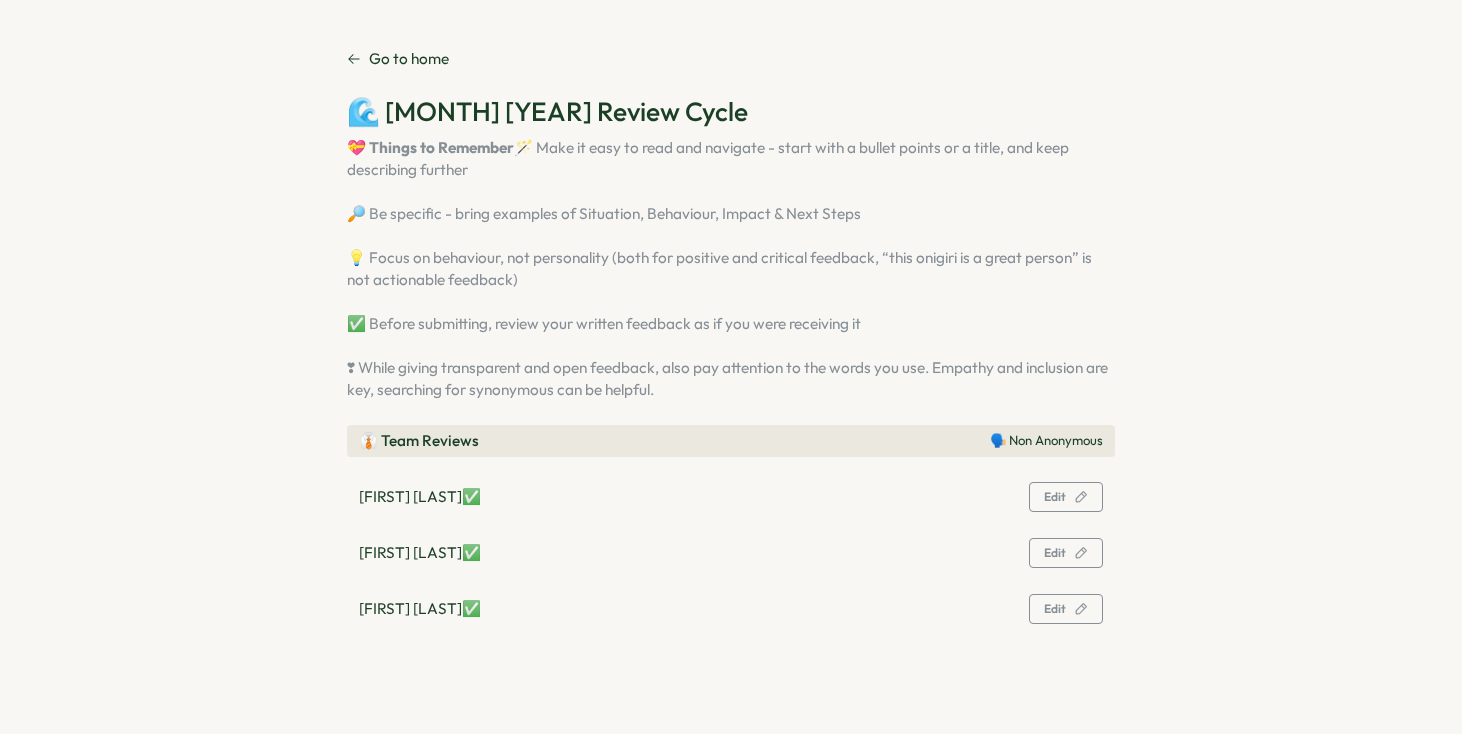 scroll, scrollTop: 0, scrollLeft: 0, axis: both 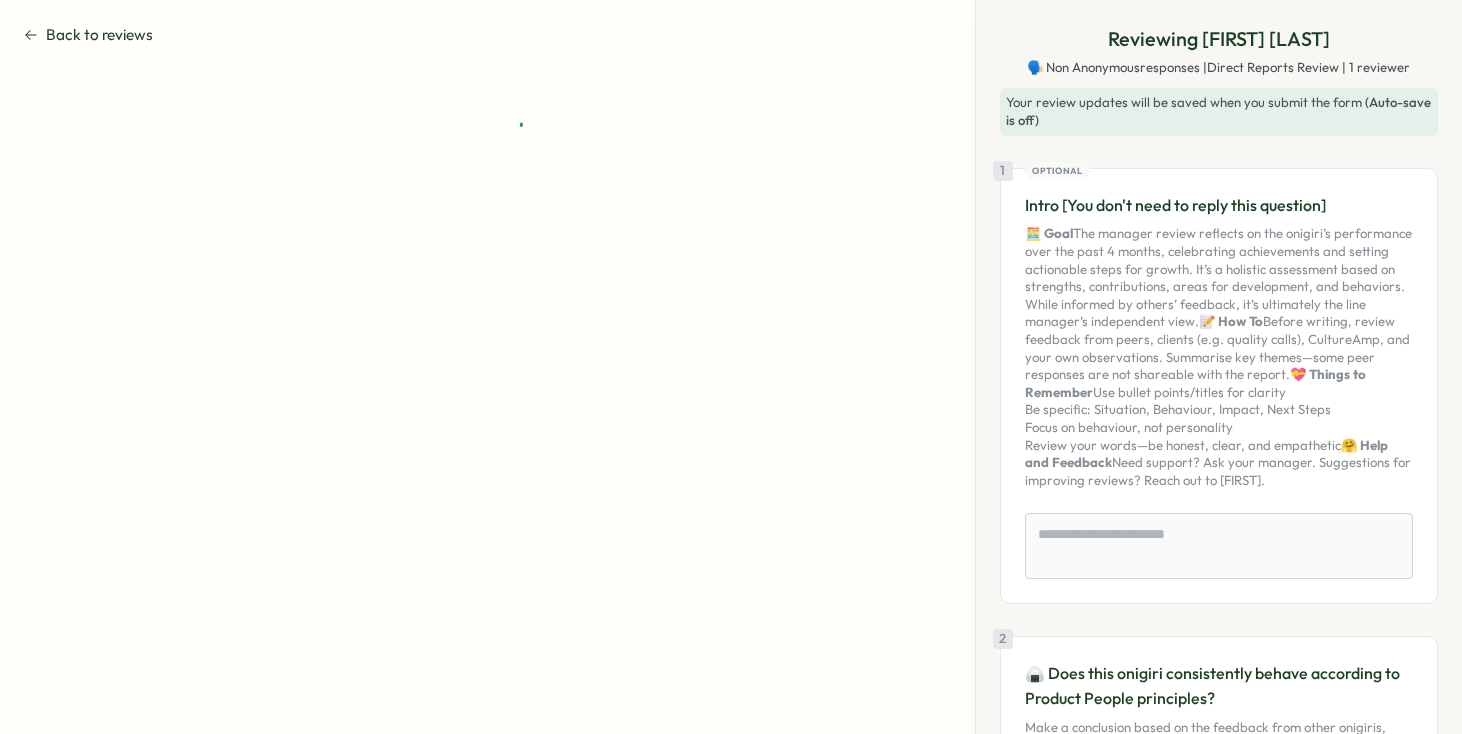 type on "*" 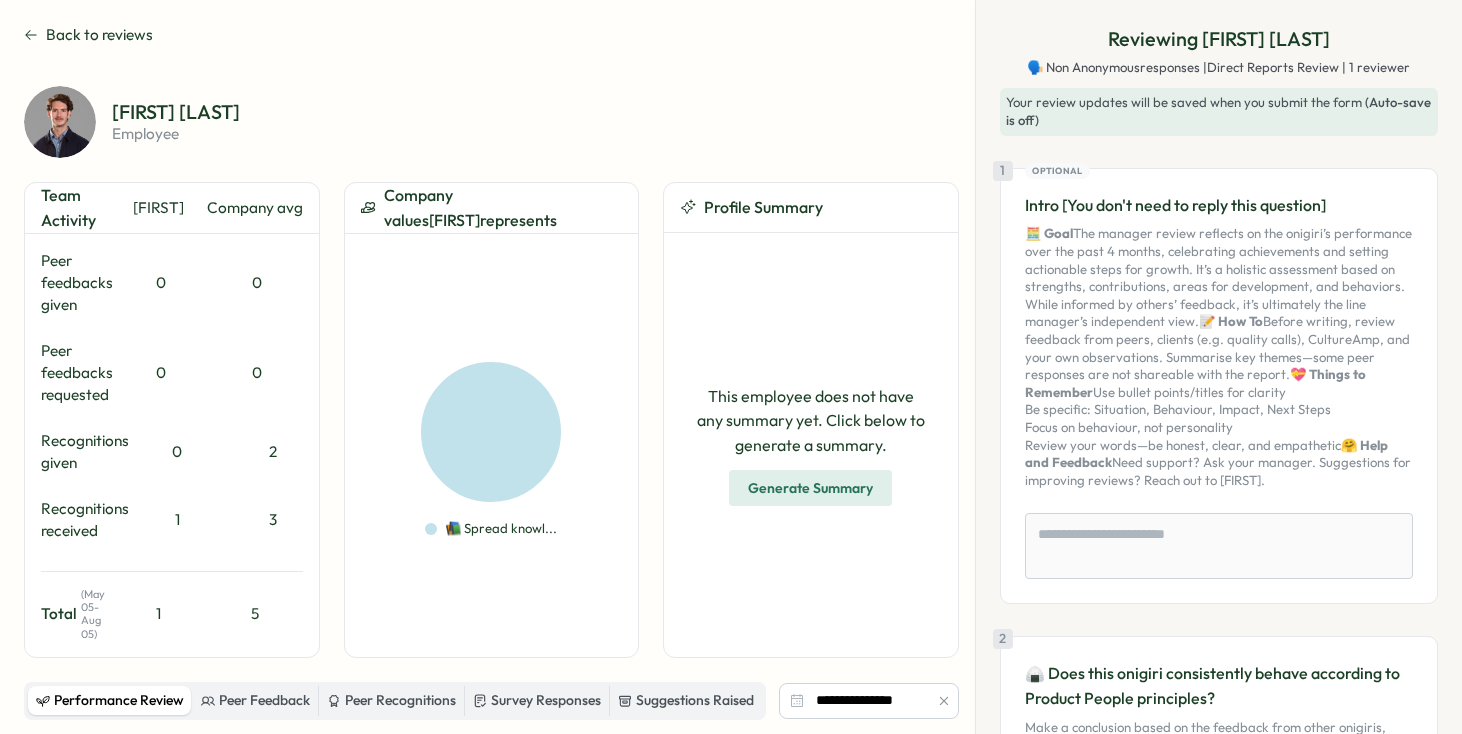 scroll, scrollTop: 266, scrollLeft: 0, axis: vertical 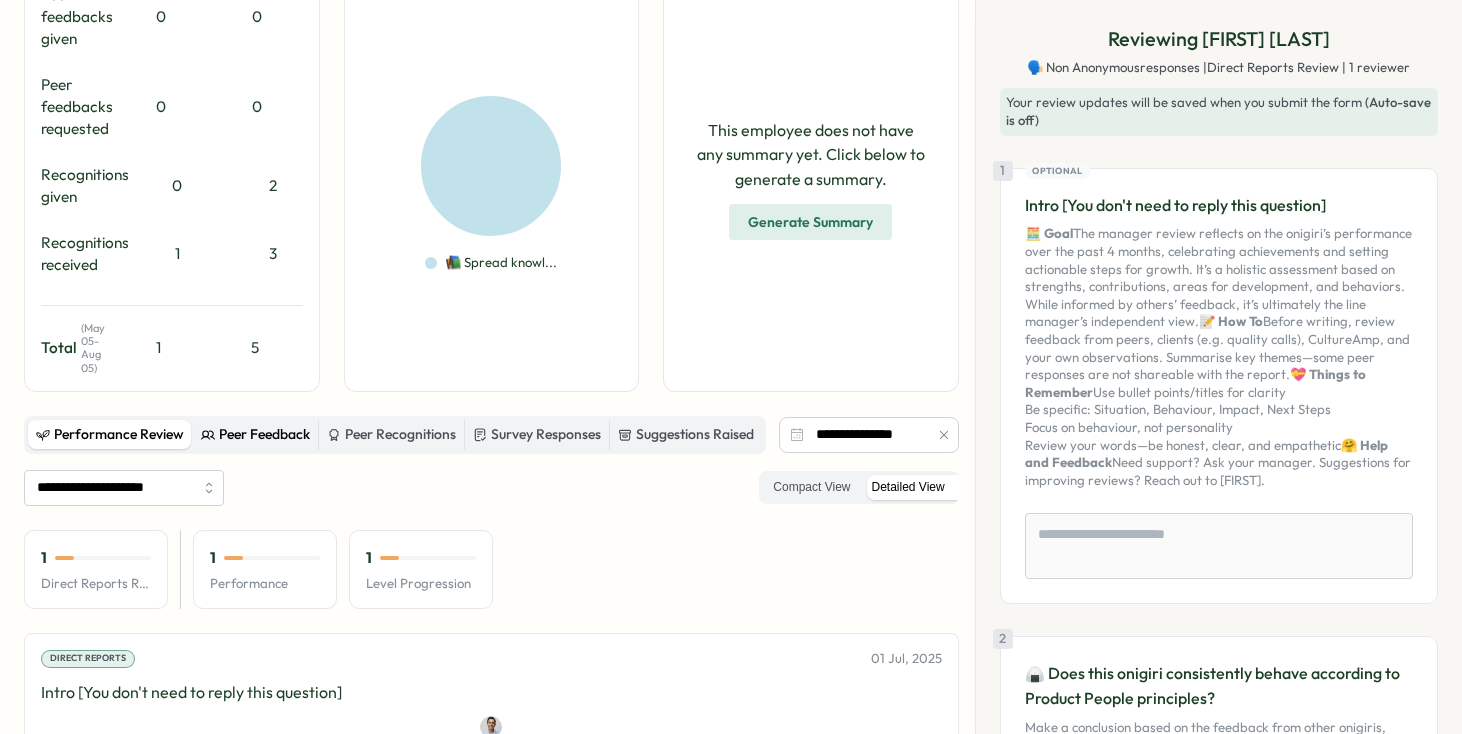 click on "Peer Feedback" at bounding box center [255, 435] 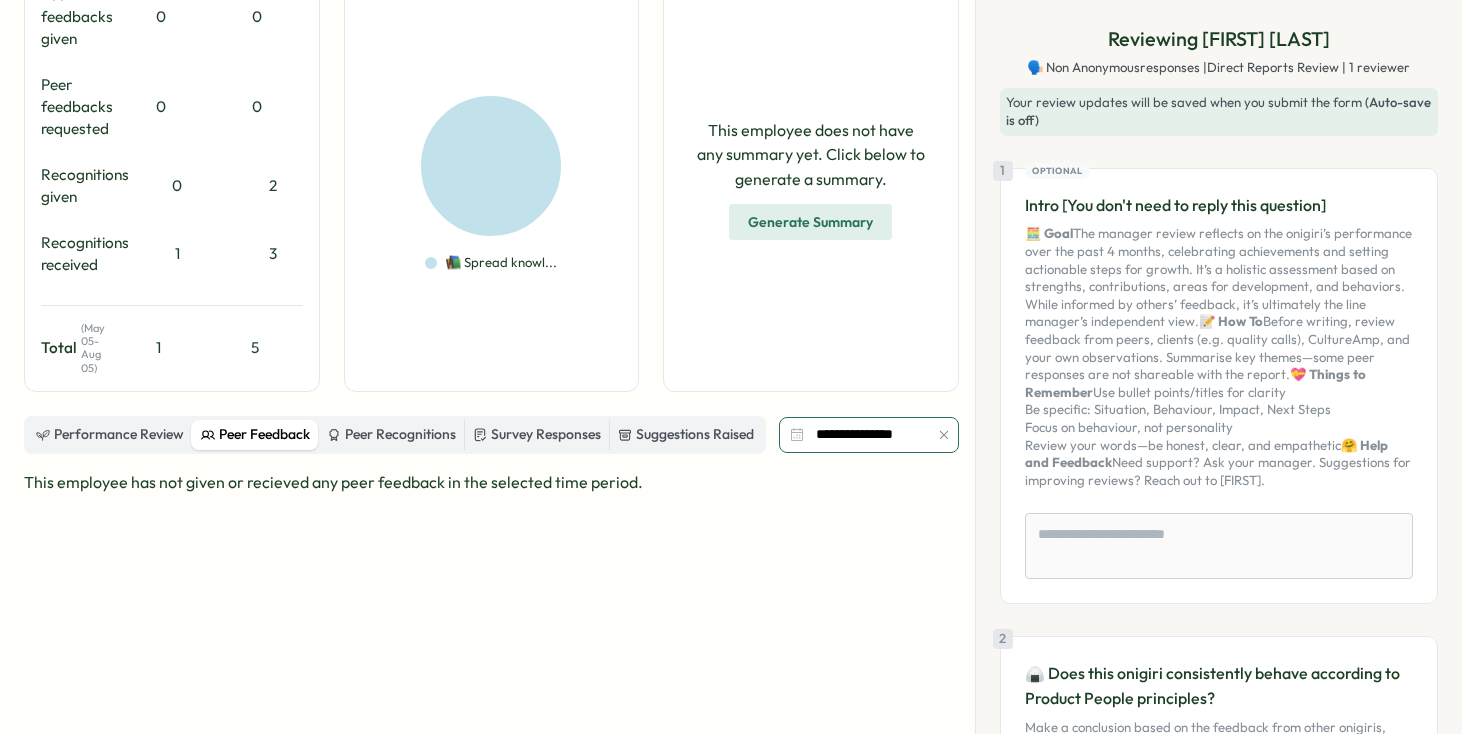 click on "**********" at bounding box center [869, 435] 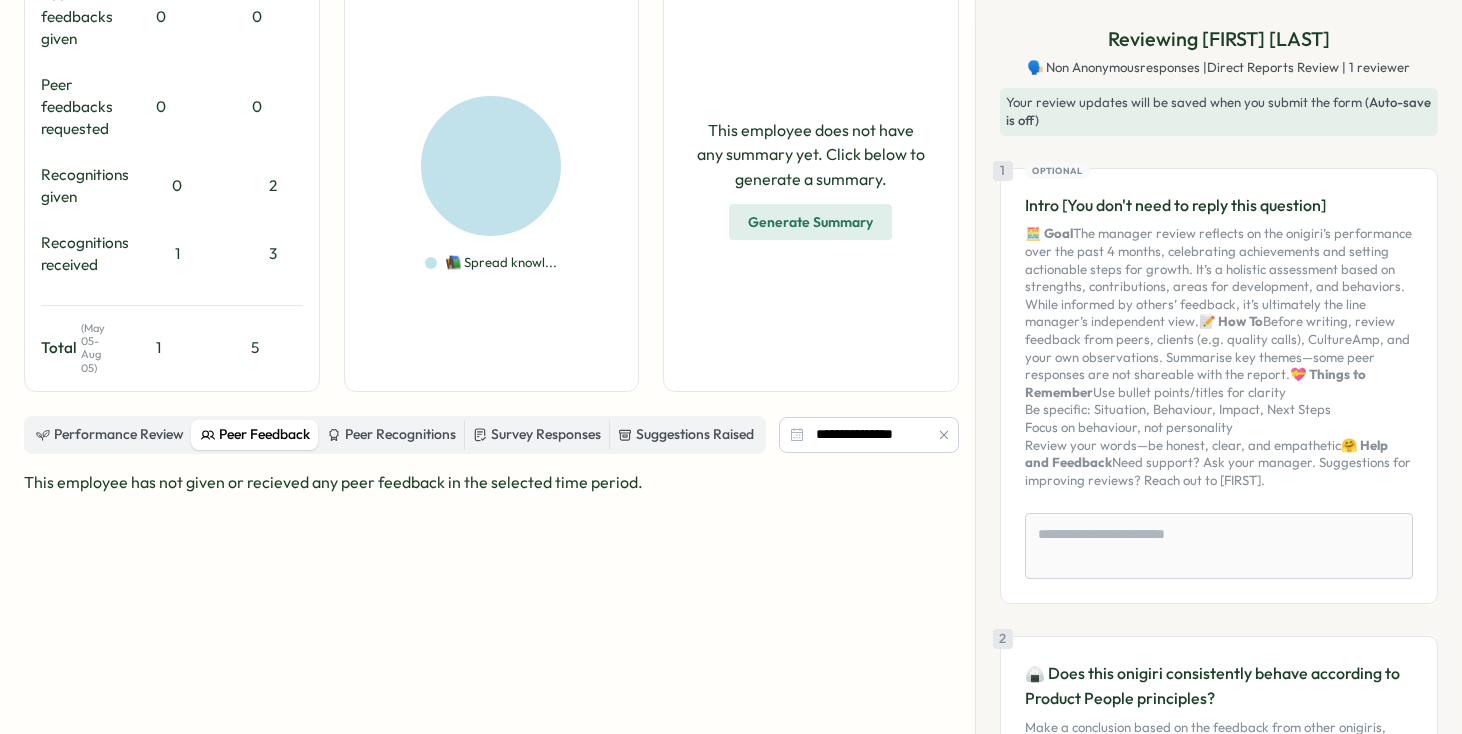 click on "This employee has not given or recieved any peer feedback in the selected time period." at bounding box center (491, 482) 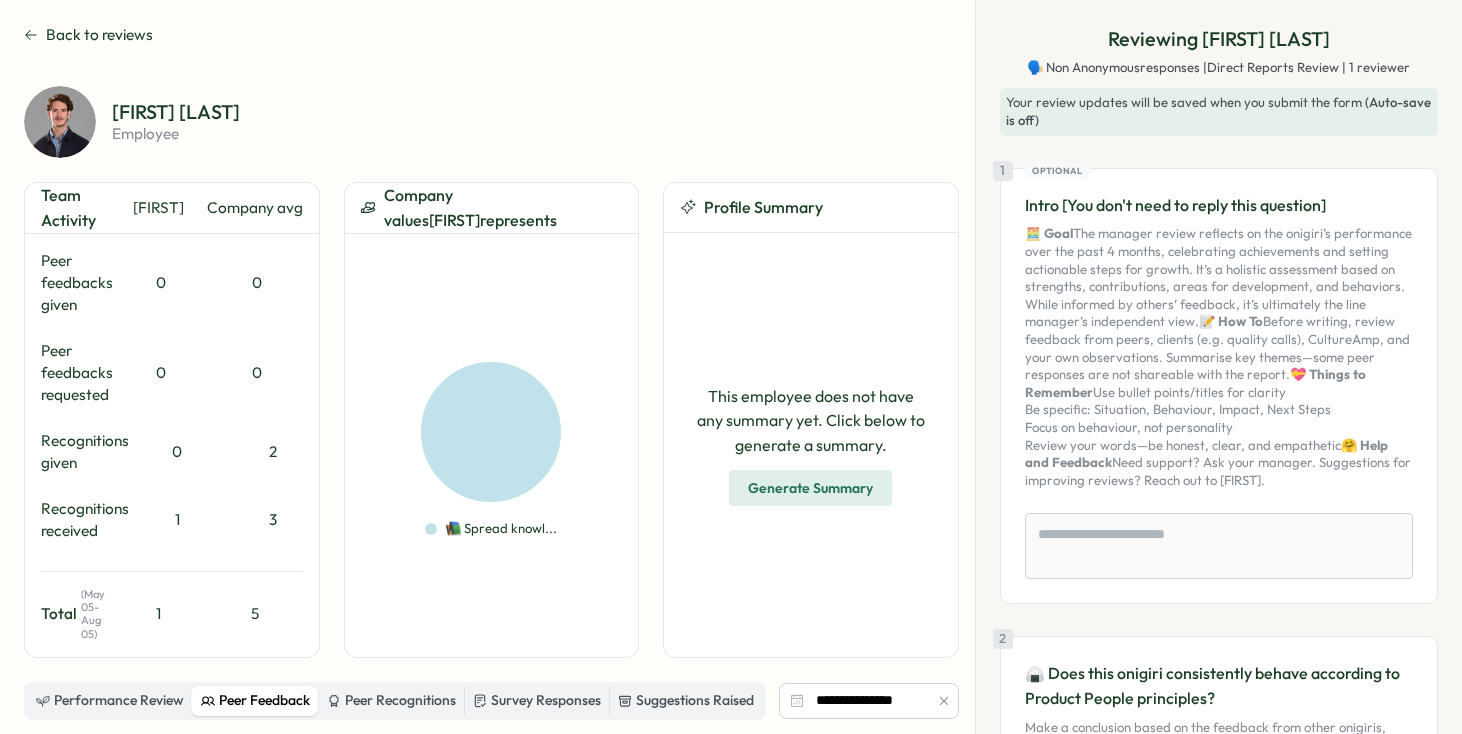 scroll, scrollTop: 199, scrollLeft: 0, axis: vertical 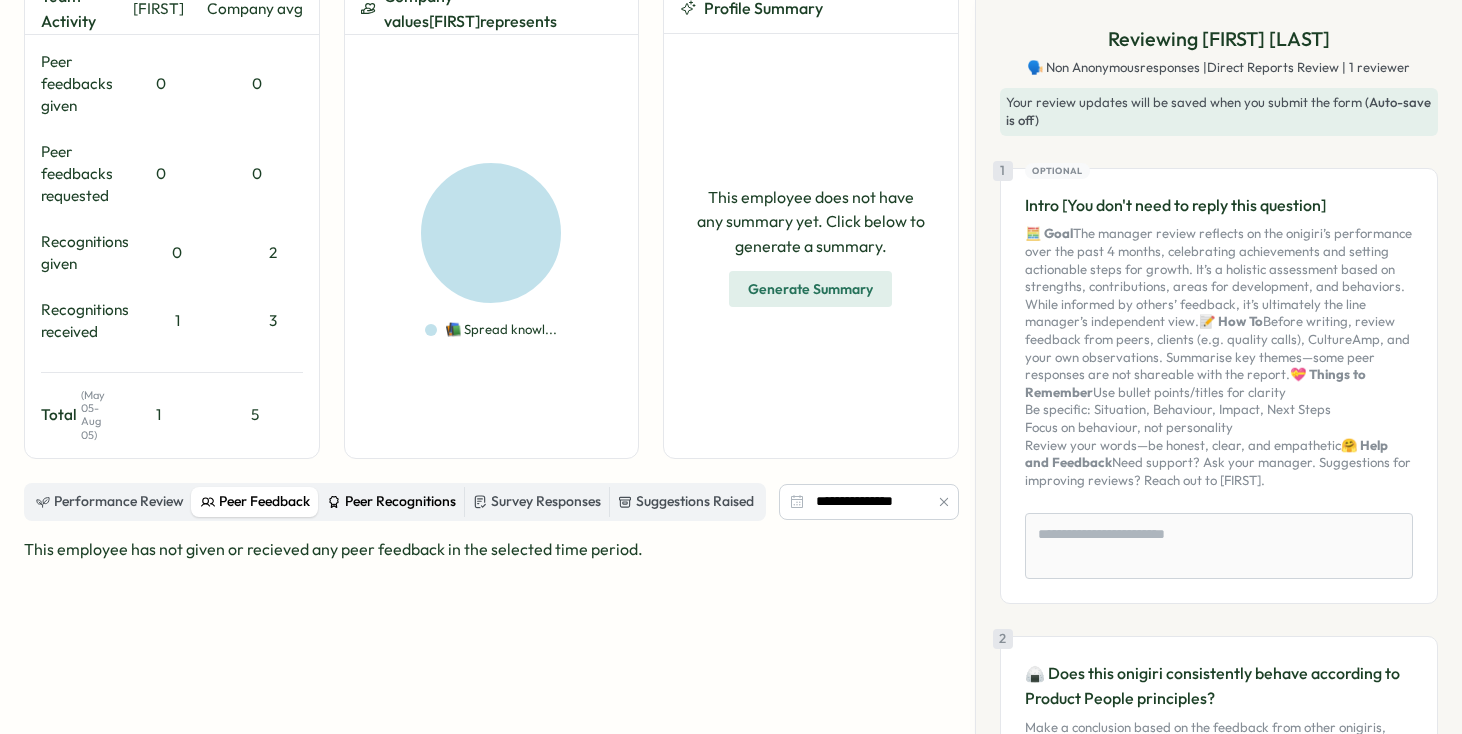 click on "Peer Recognitions" at bounding box center (391, 502) 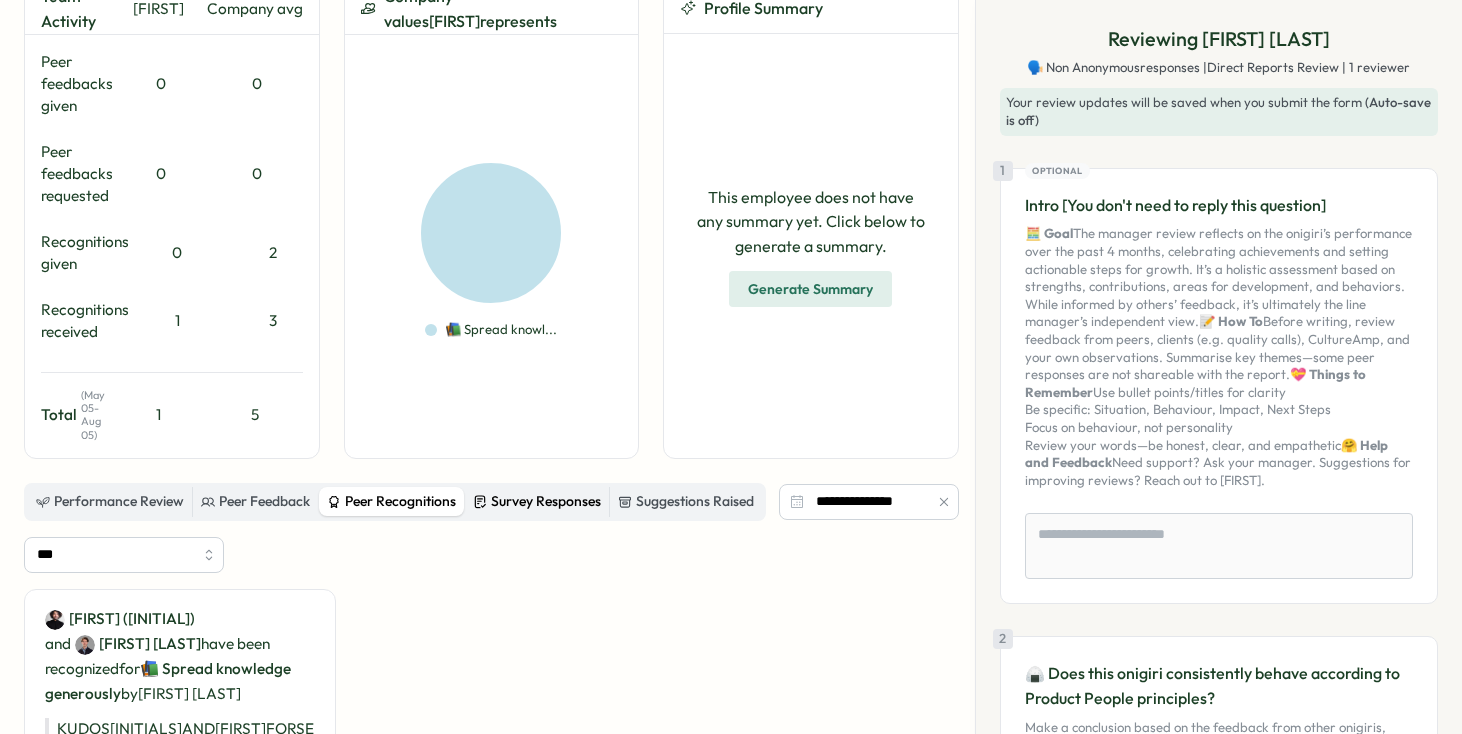 click on "Survey Responses" at bounding box center [537, 502] 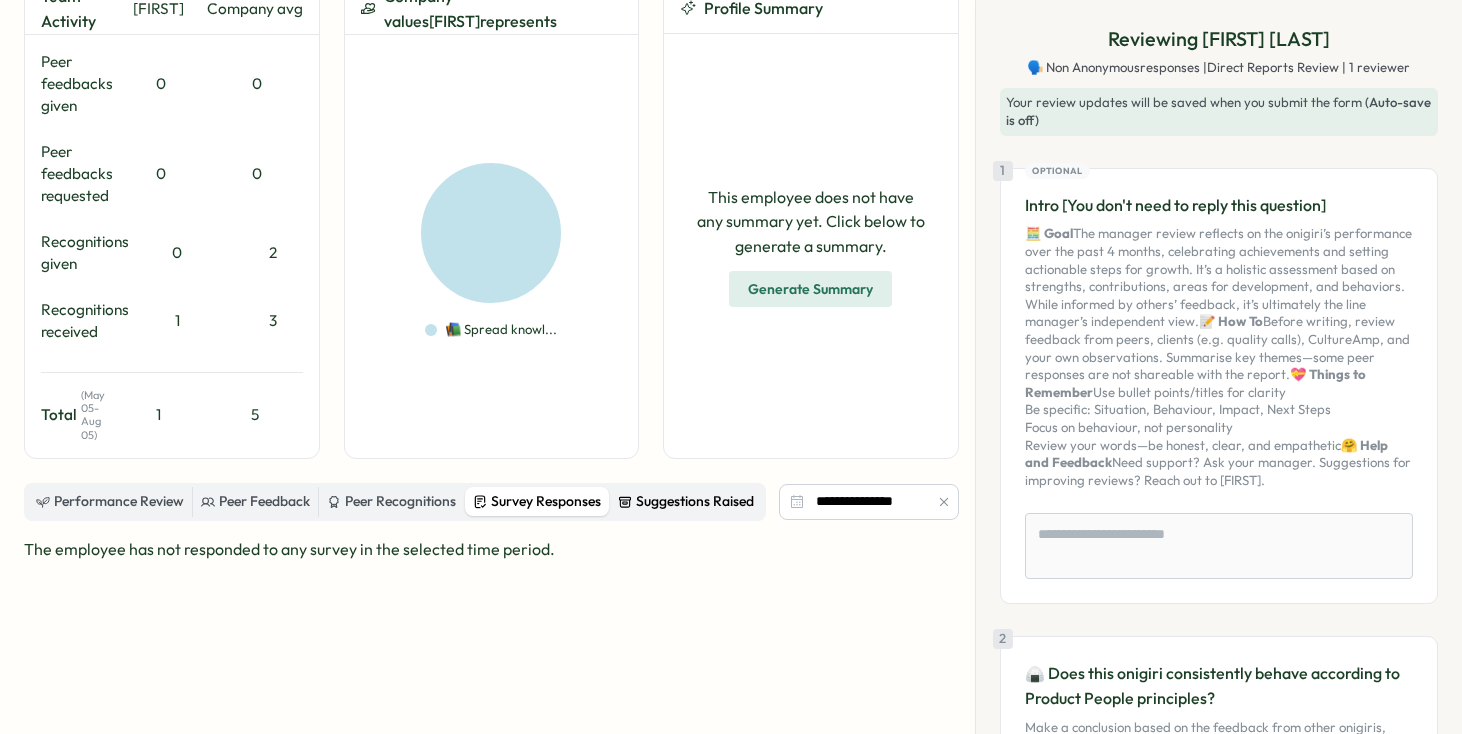 click on "Suggestions Raised" at bounding box center (686, 502) 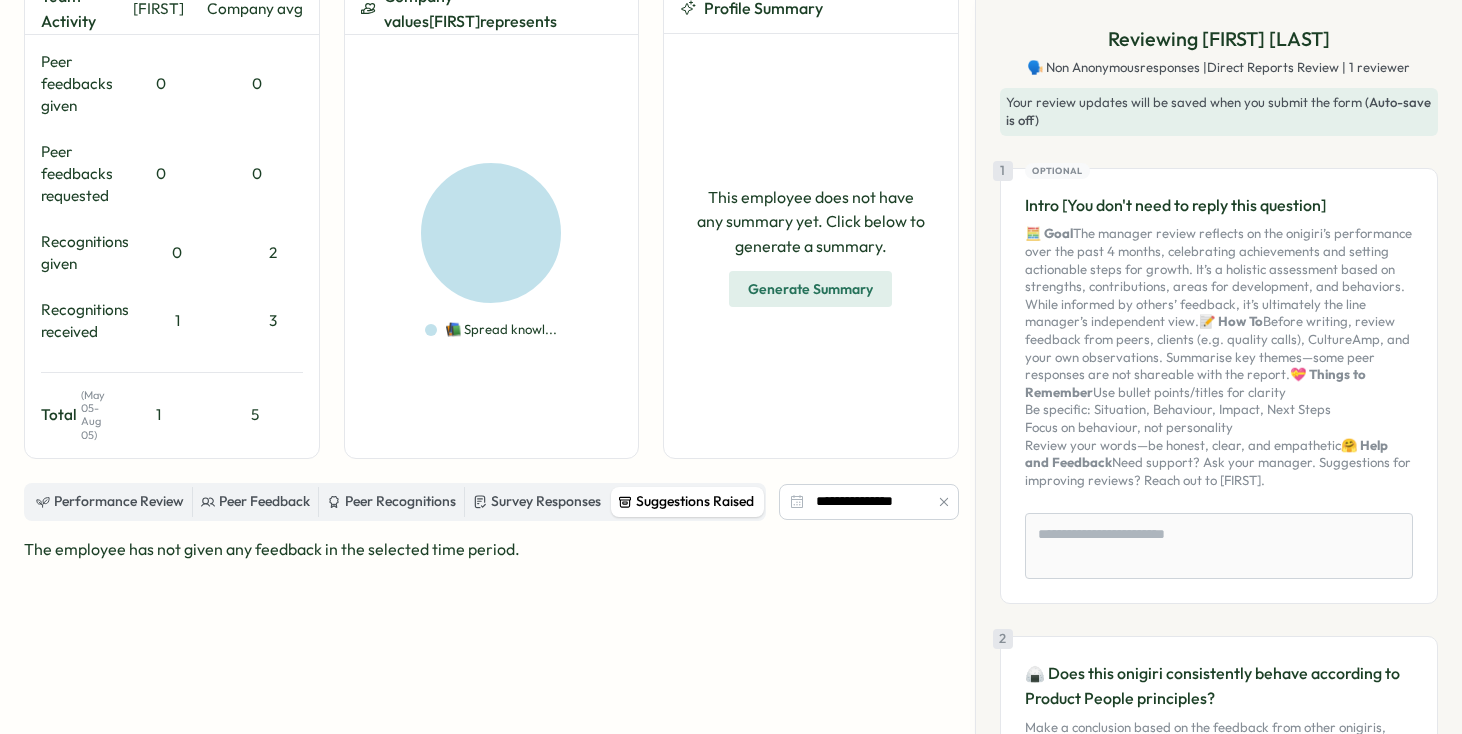 scroll, scrollTop: 0, scrollLeft: 0, axis: both 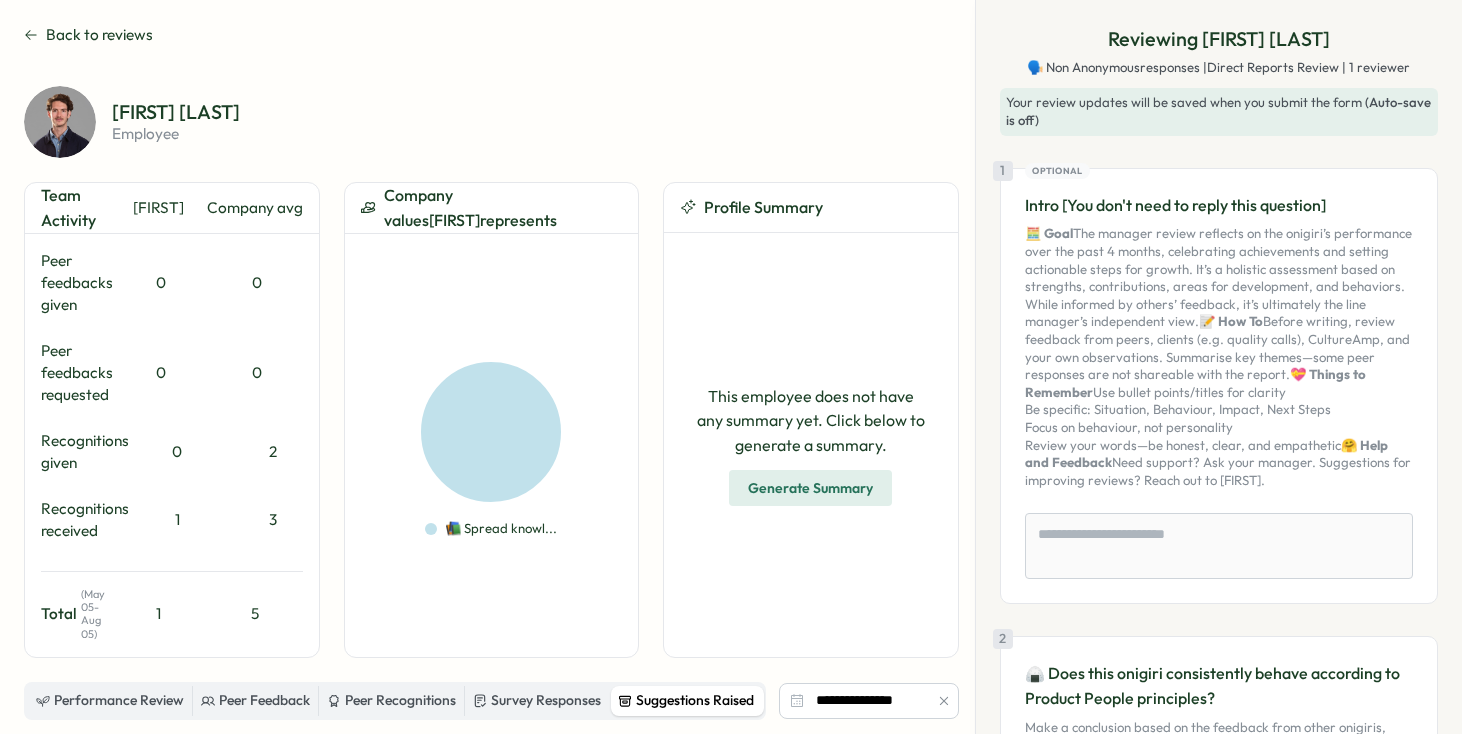 click on "**********" at bounding box center [731, 367] 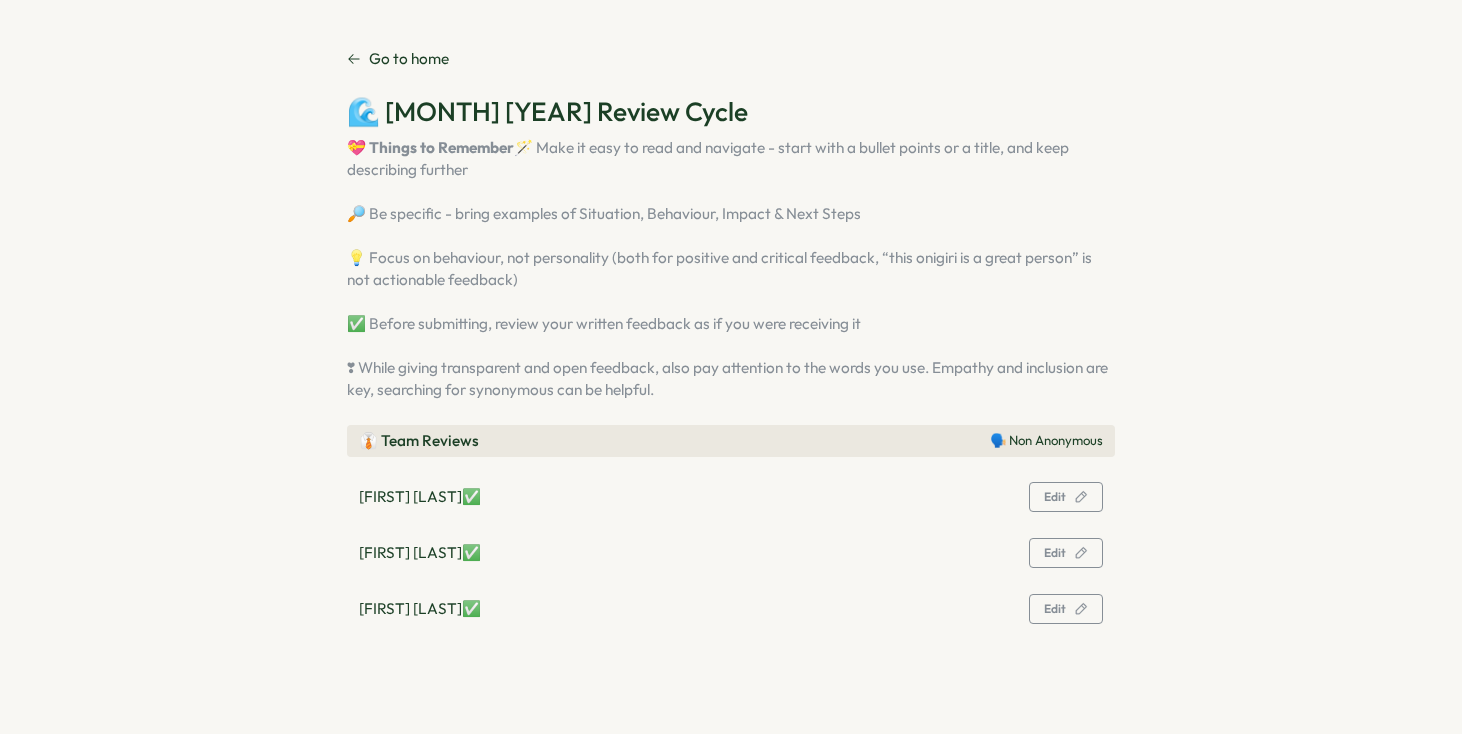 click on "Go to home" at bounding box center (409, 59) 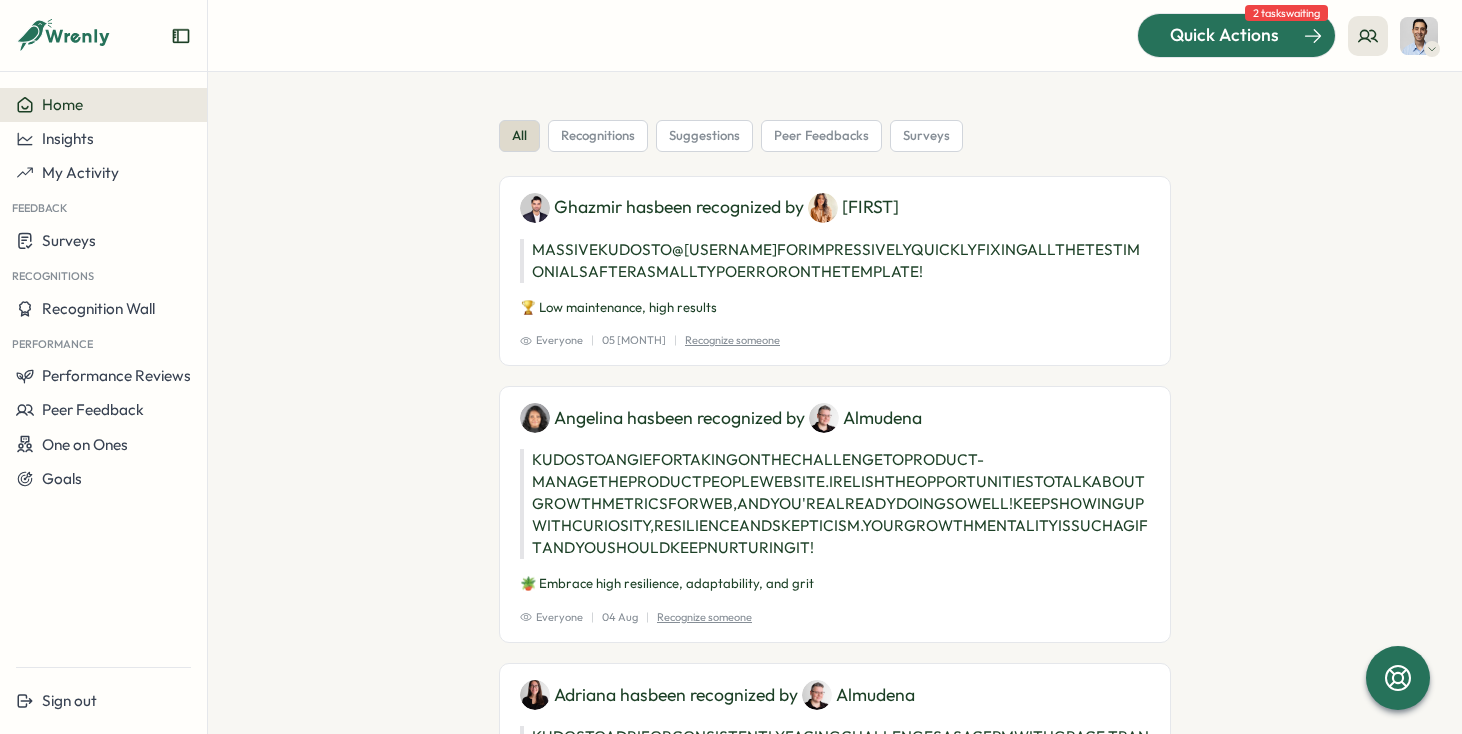 click on "Quick Actions" at bounding box center (1224, 35) 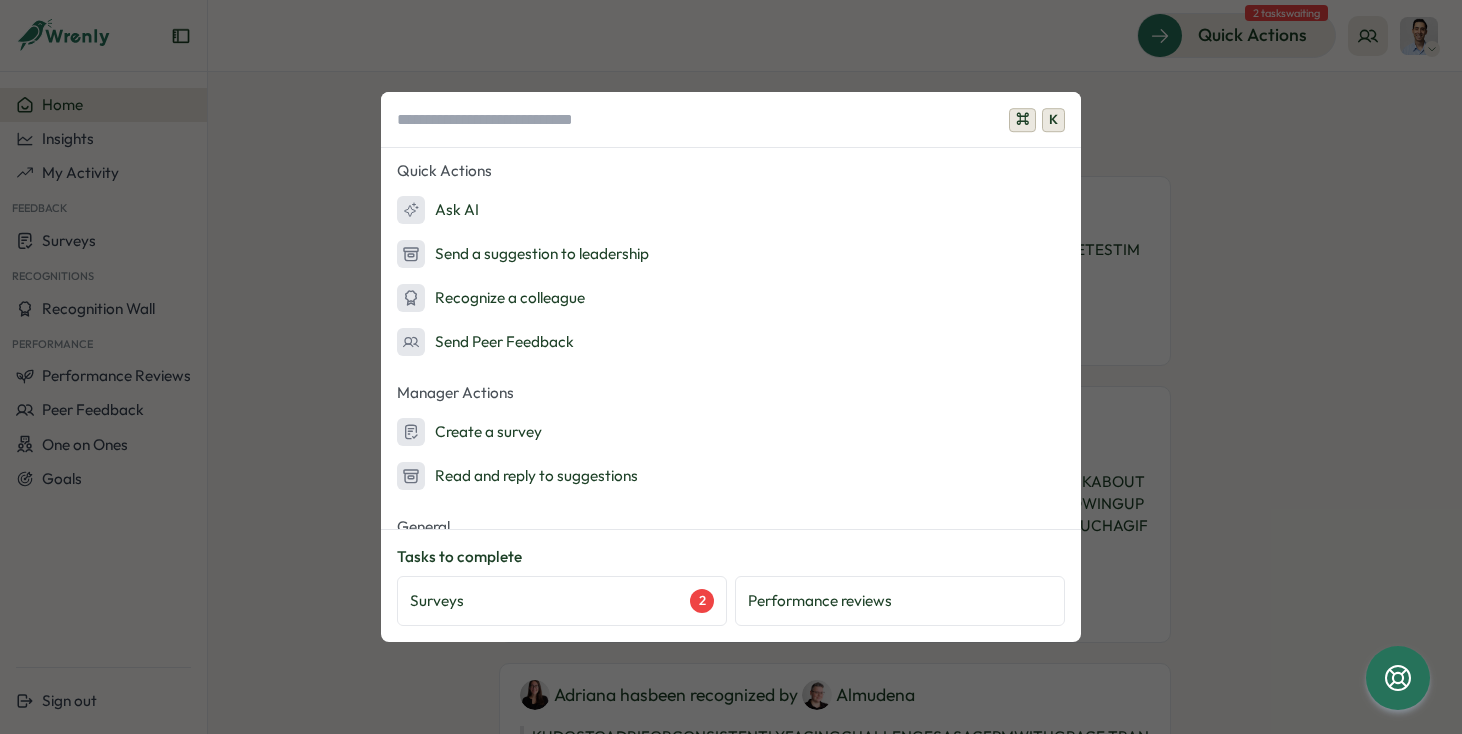 scroll, scrollTop: 153, scrollLeft: 0, axis: vertical 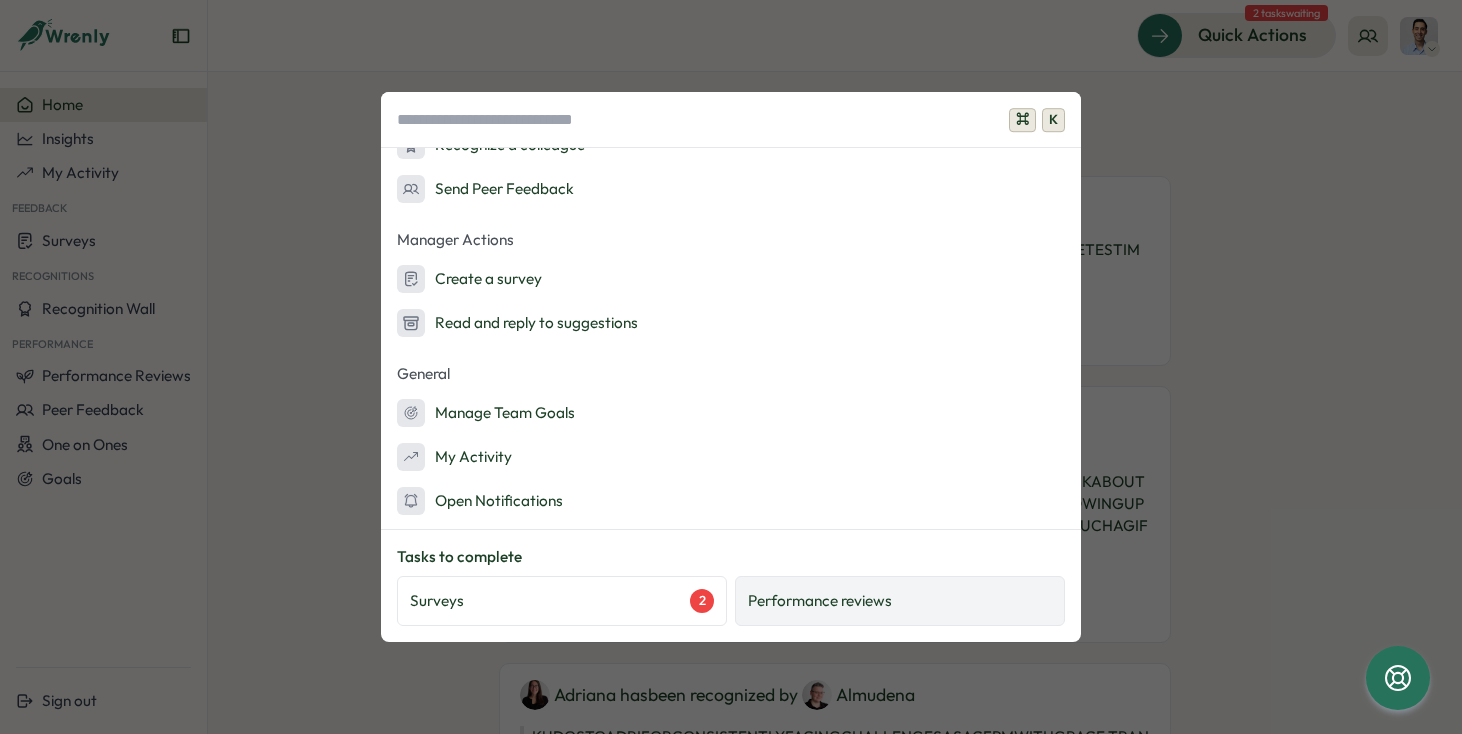 click on "Performance reviews" at bounding box center (820, 601) 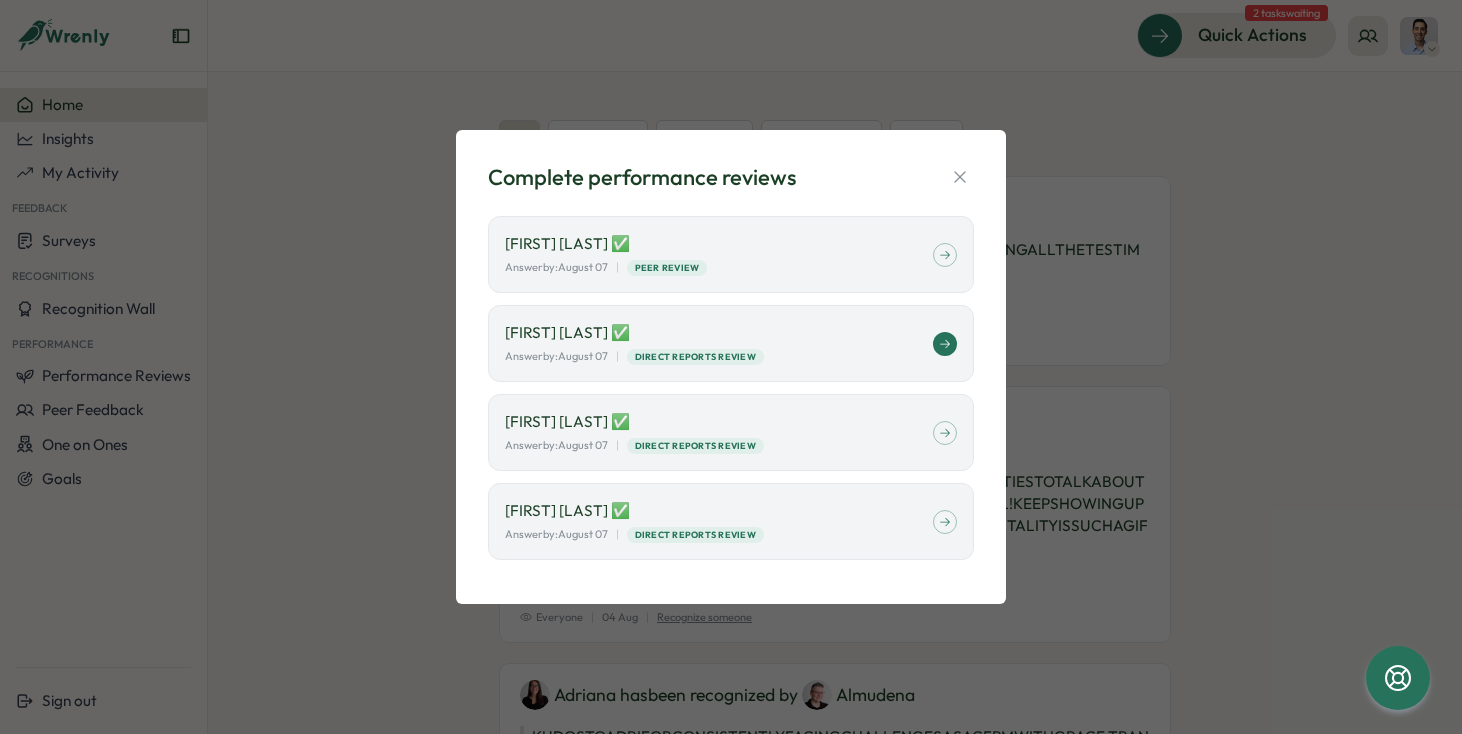 click on "Zara Malik   ✅" at bounding box center (719, 333) 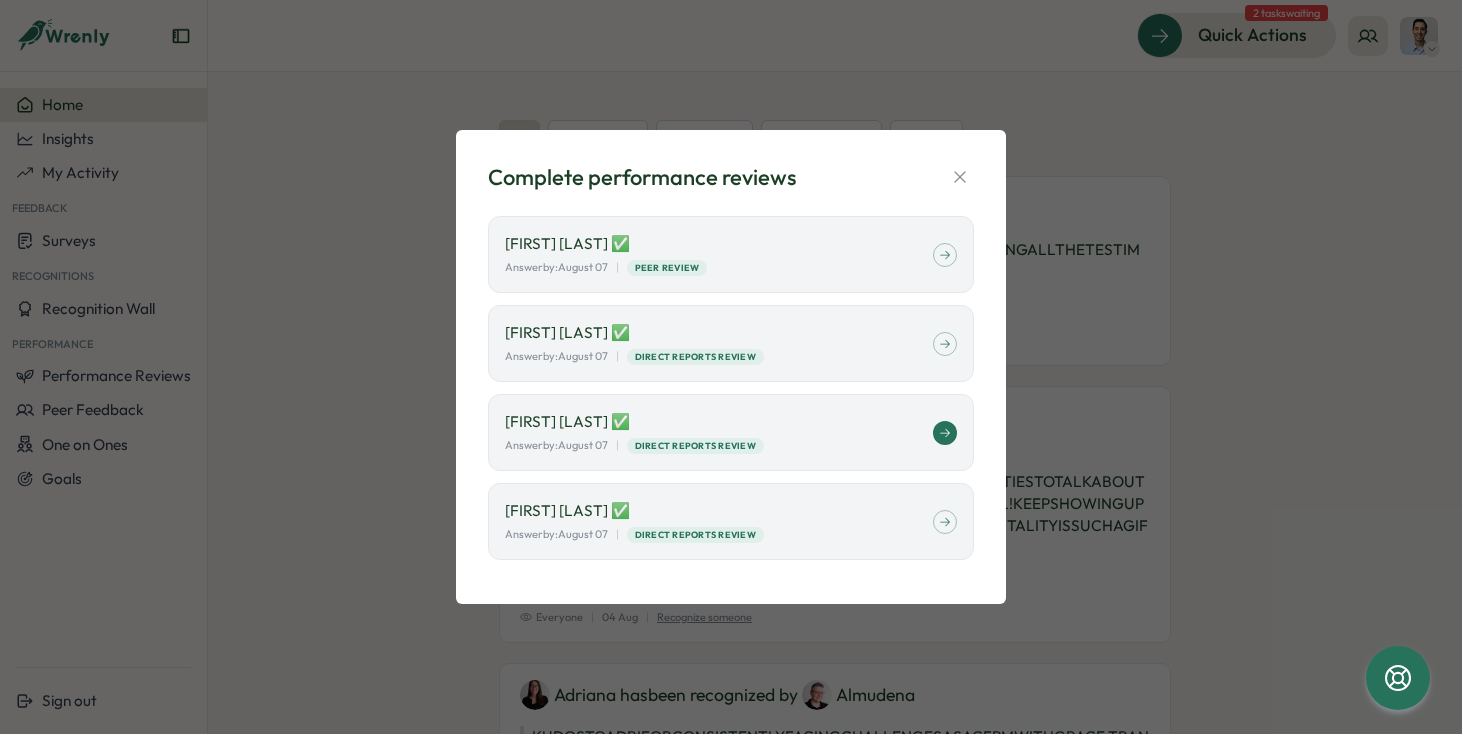 click on "Answer  by:  August 07 | Direct Reports Review" at bounding box center (719, 445) 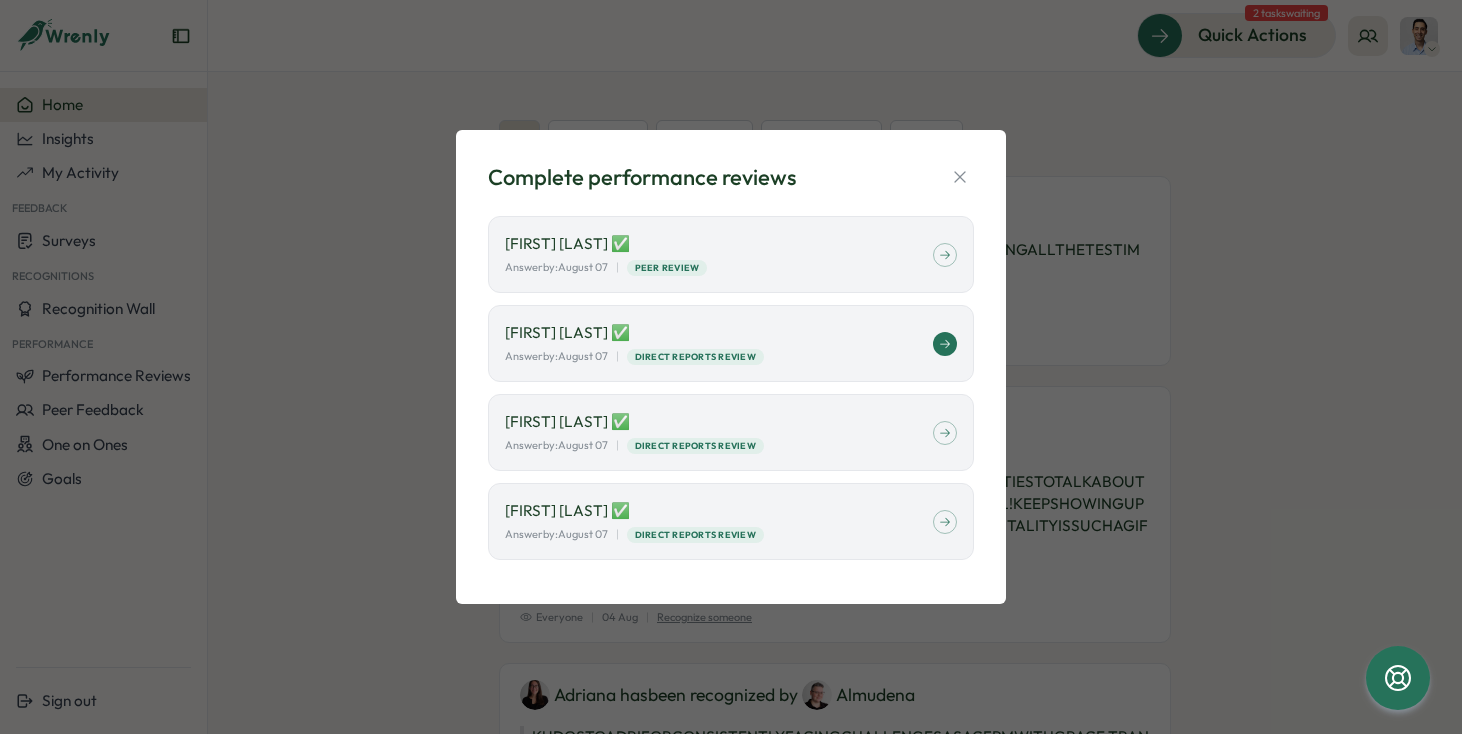 click on "Zara Malik   ✅ Answer  by:  August 07 | Direct Reports Review" at bounding box center (719, 343) 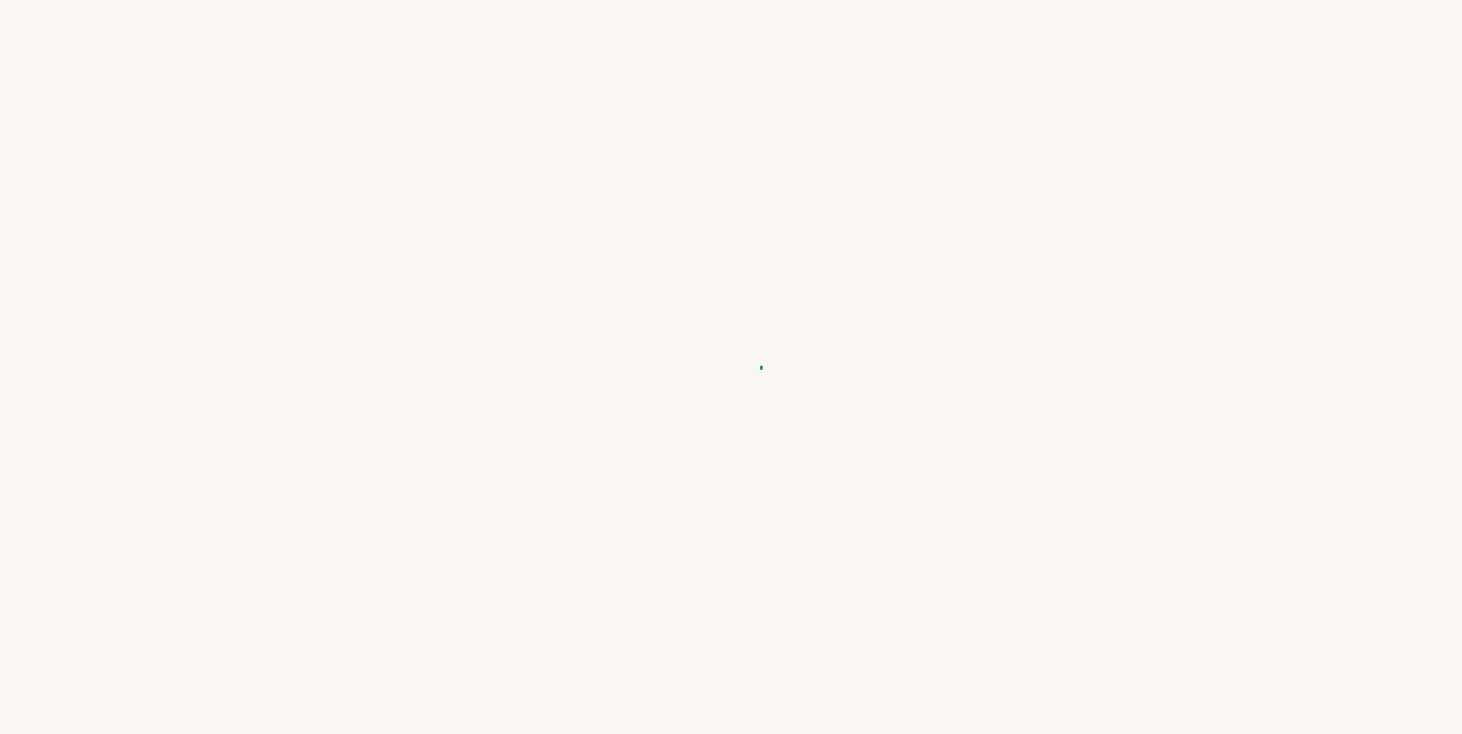 scroll, scrollTop: 0, scrollLeft: 0, axis: both 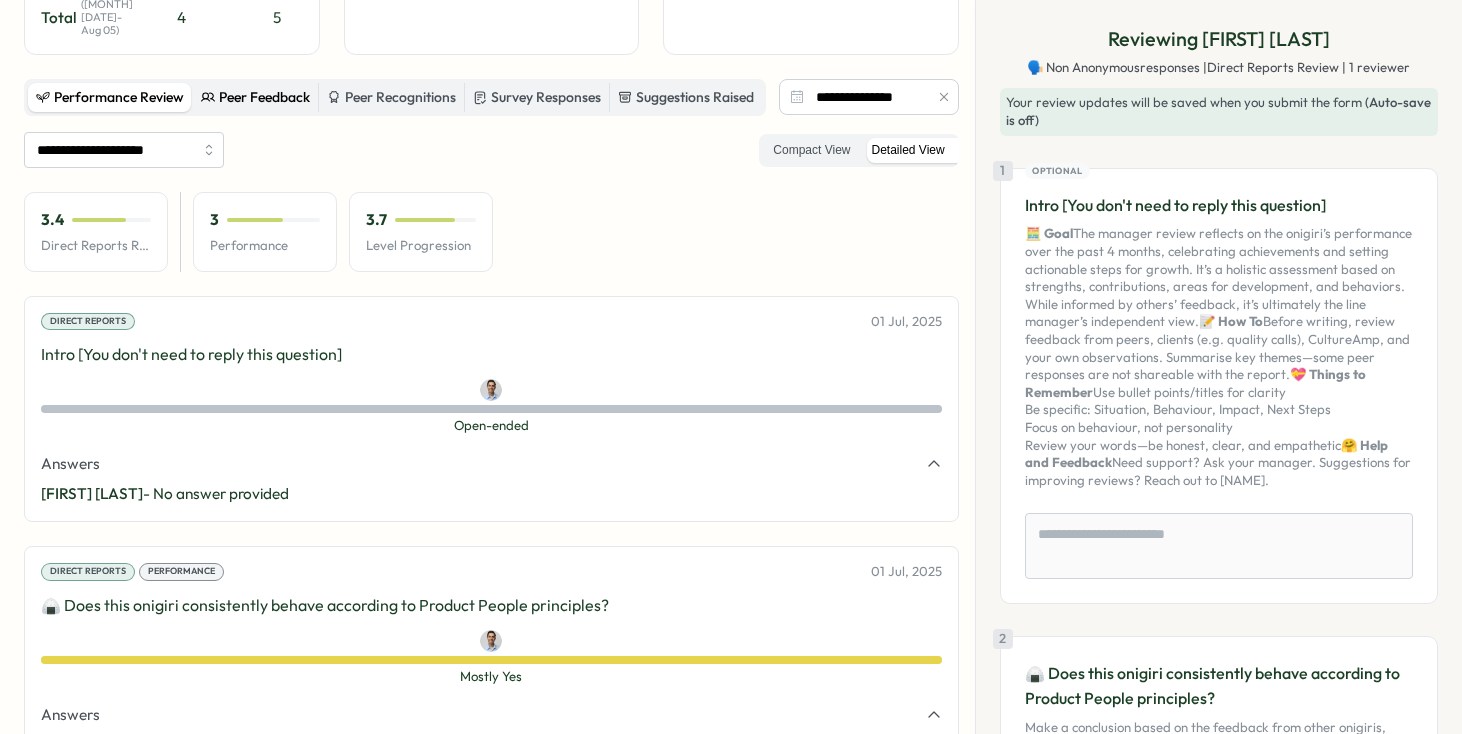 click on "Peer Feedback" at bounding box center [255, 98] 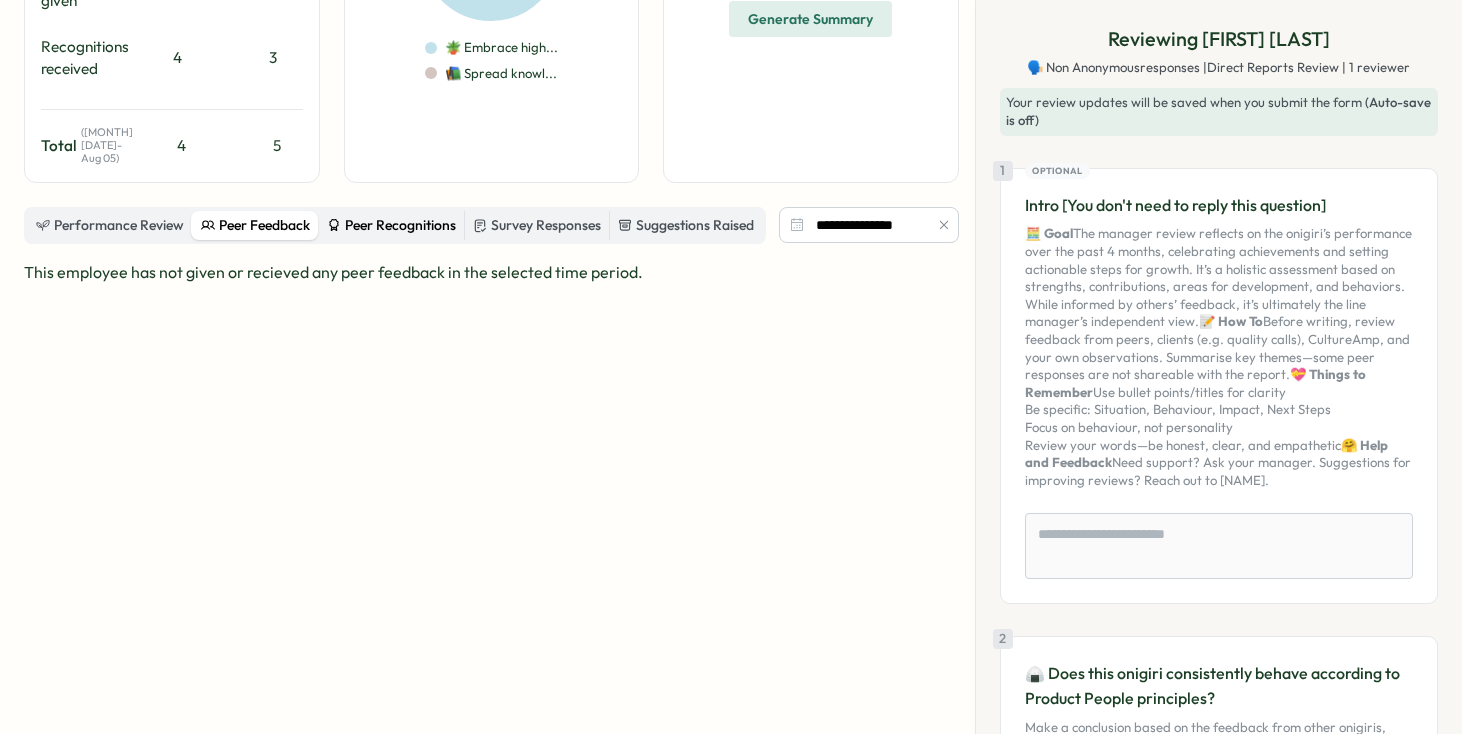 click on "Peer Recognitions" at bounding box center (391, 226) 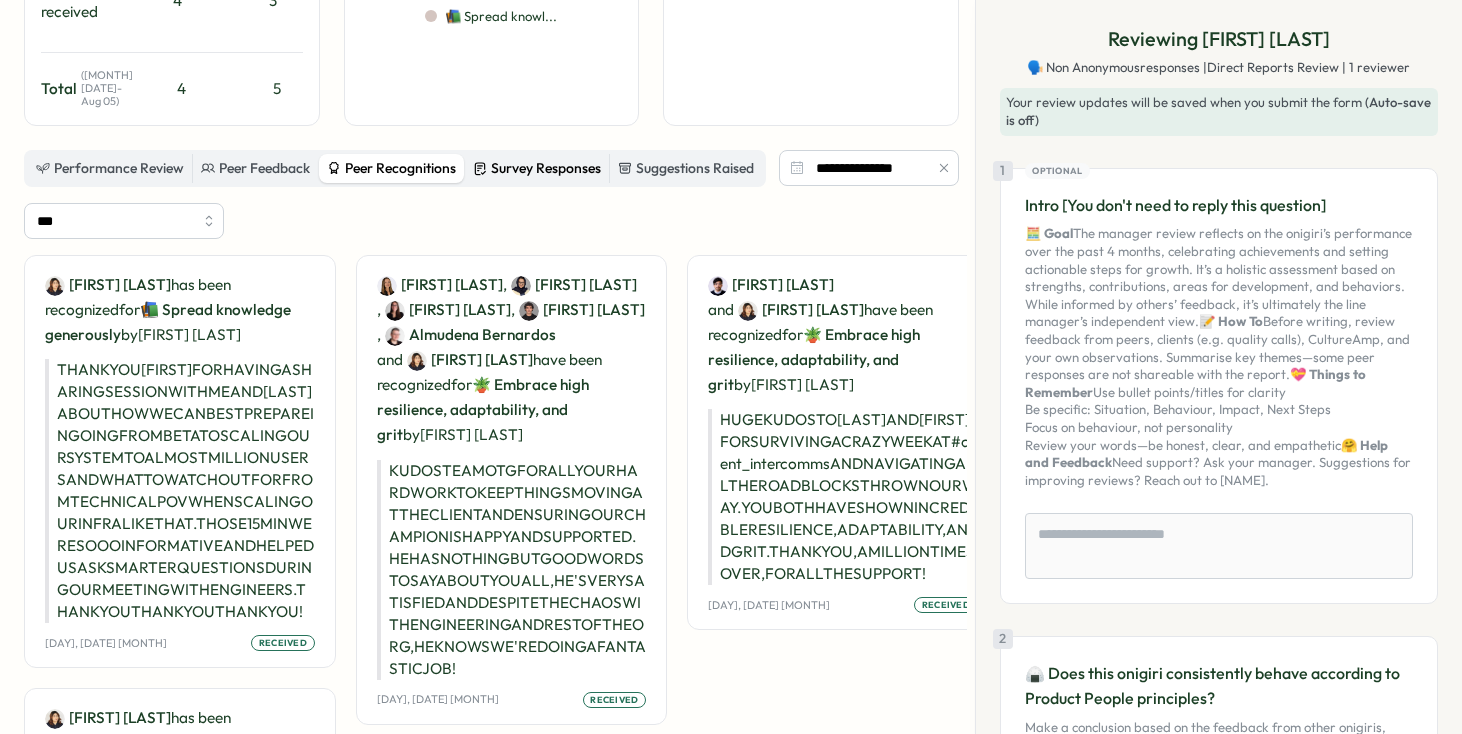 click on "Survey Responses" at bounding box center [537, 169] 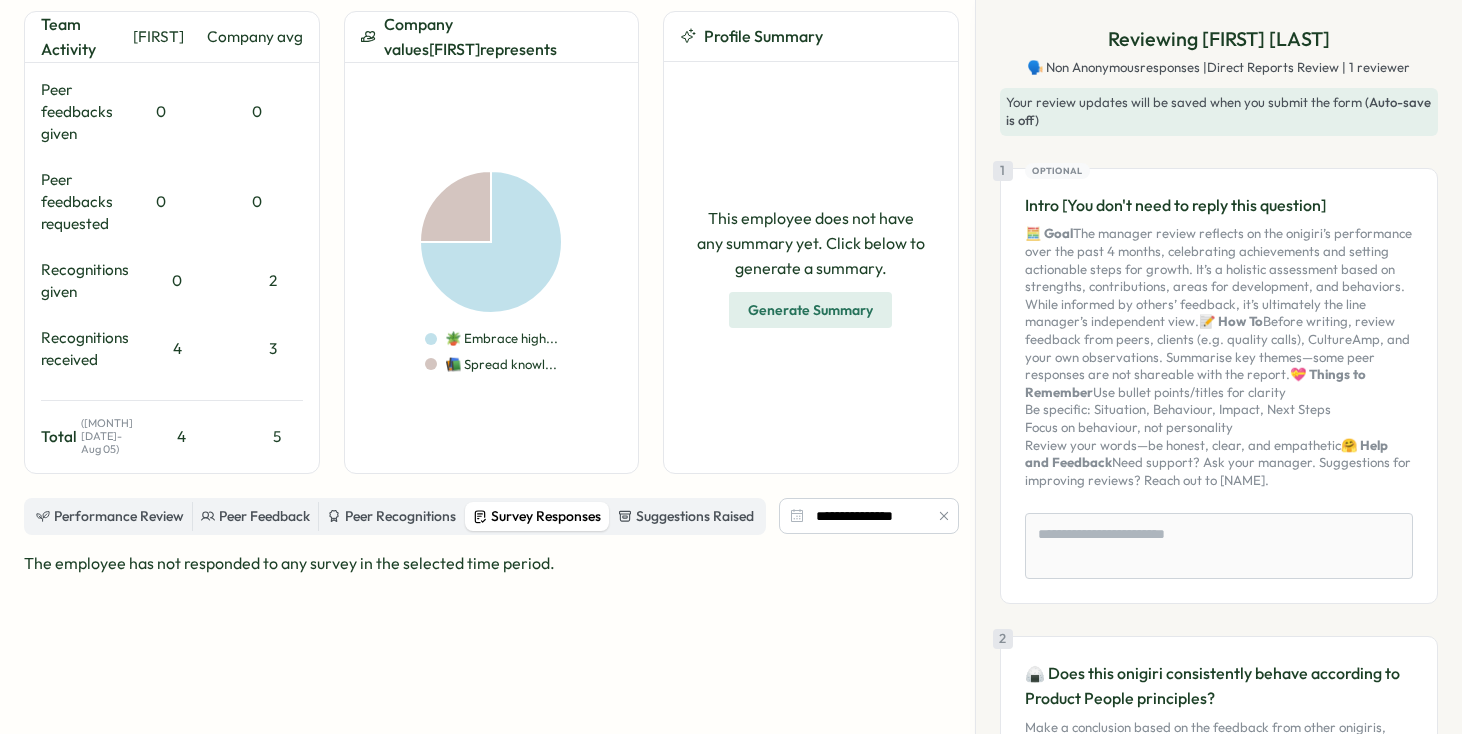 scroll, scrollTop: 0, scrollLeft: 0, axis: both 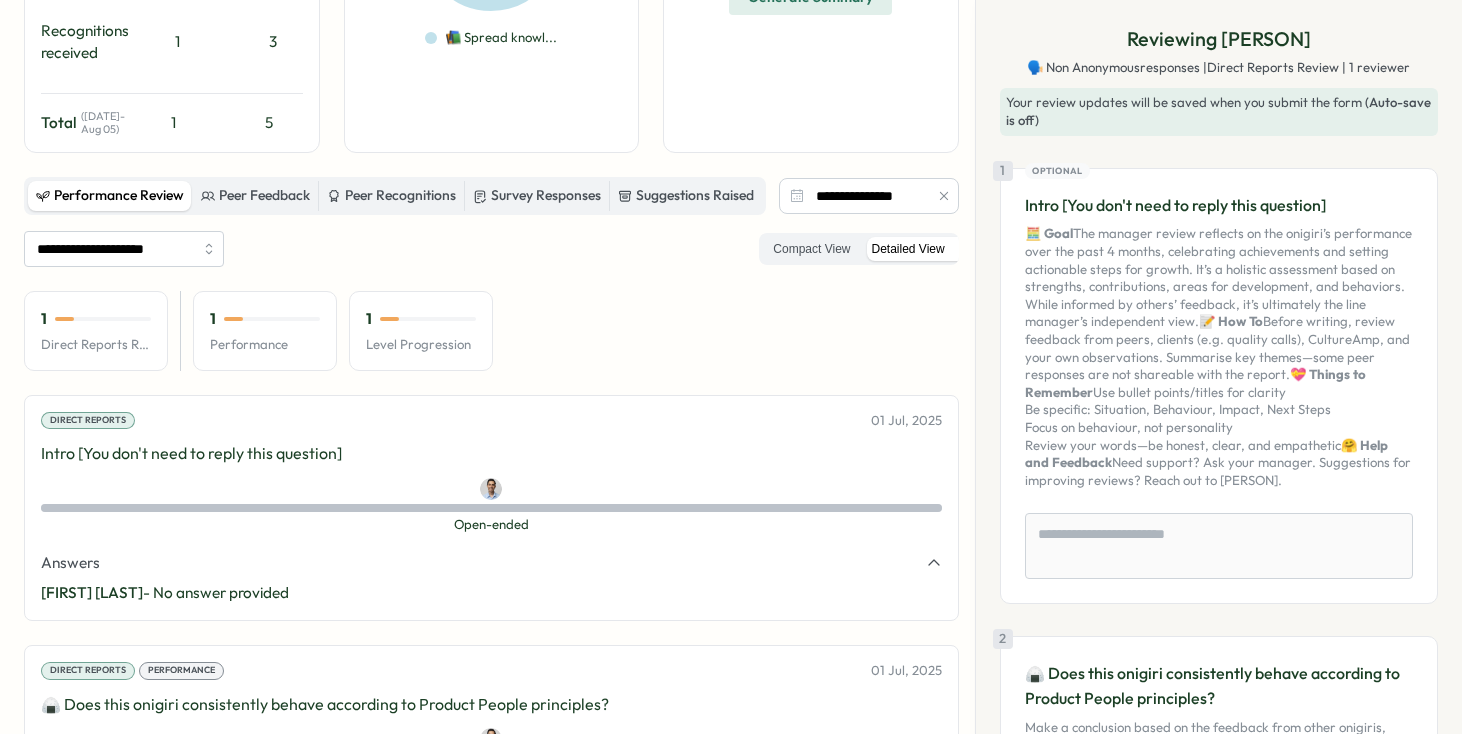 click on "1" at bounding box center [265, 319] 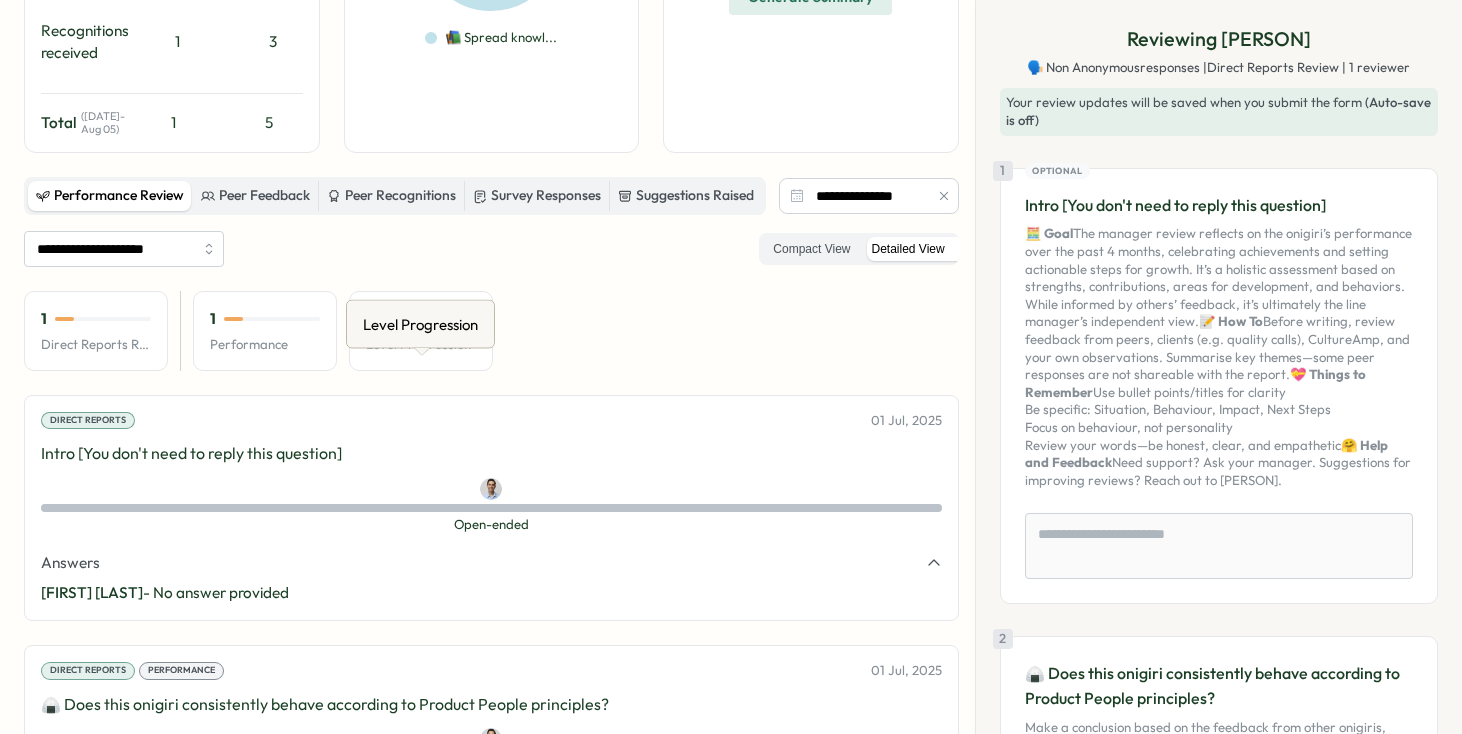 click on "1" at bounding box center (421, 319) 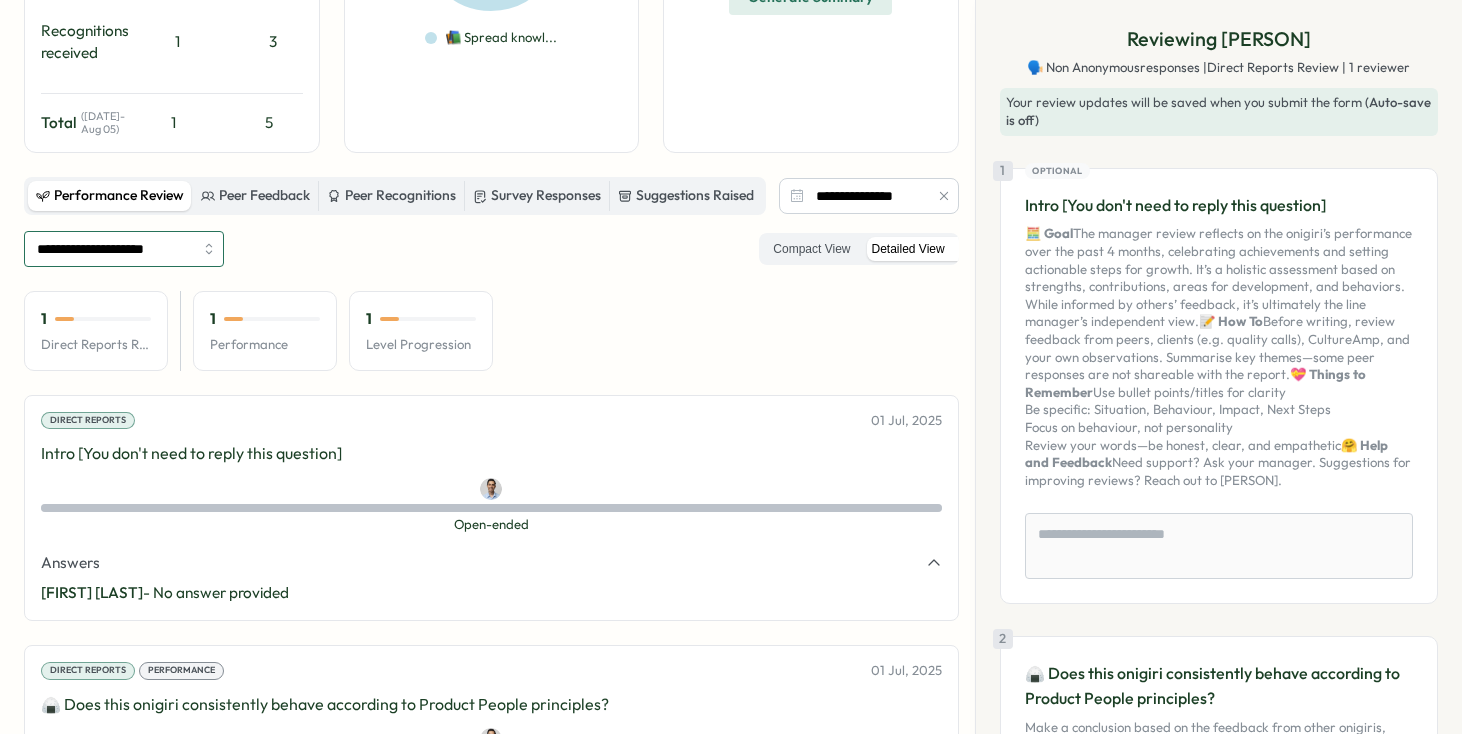 click on "**********" at bounding box center [124, 249] 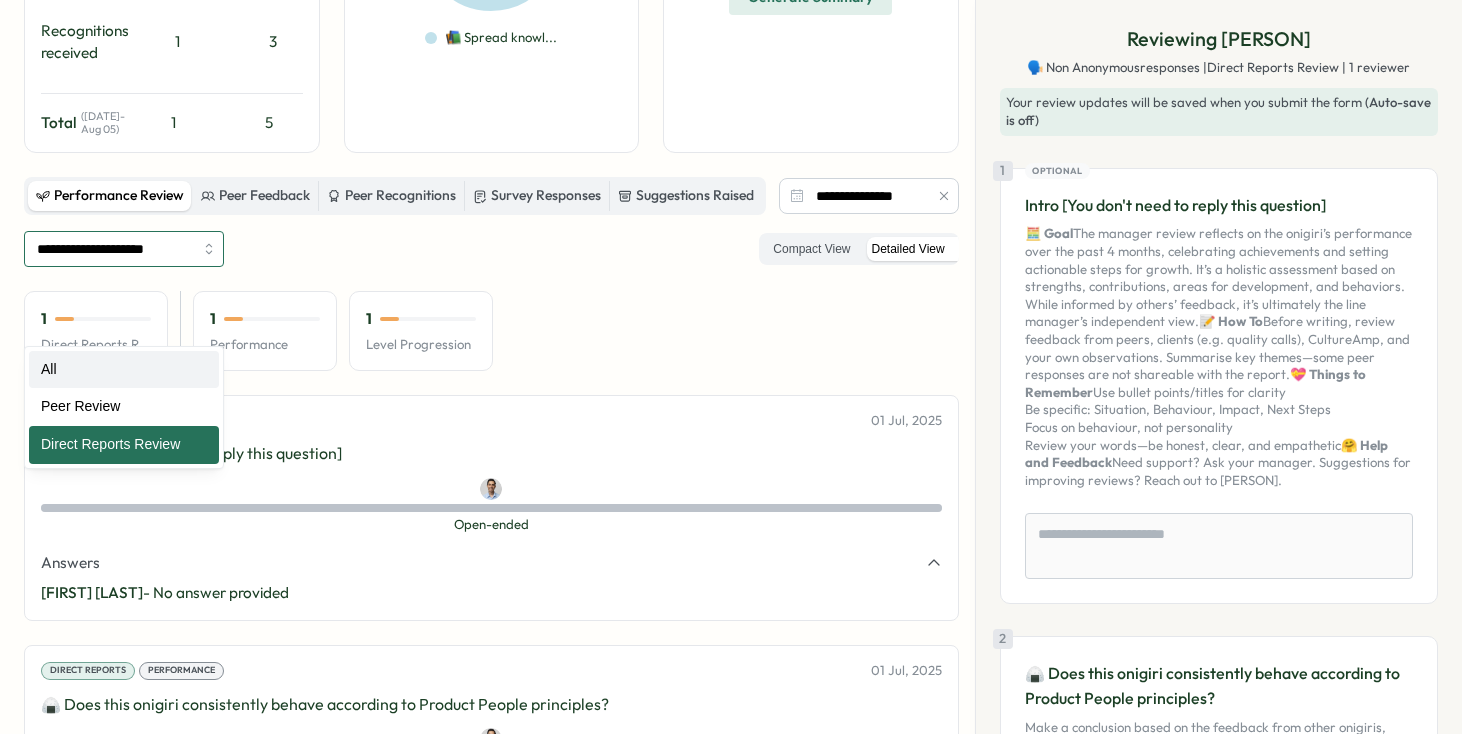 type on "**********" 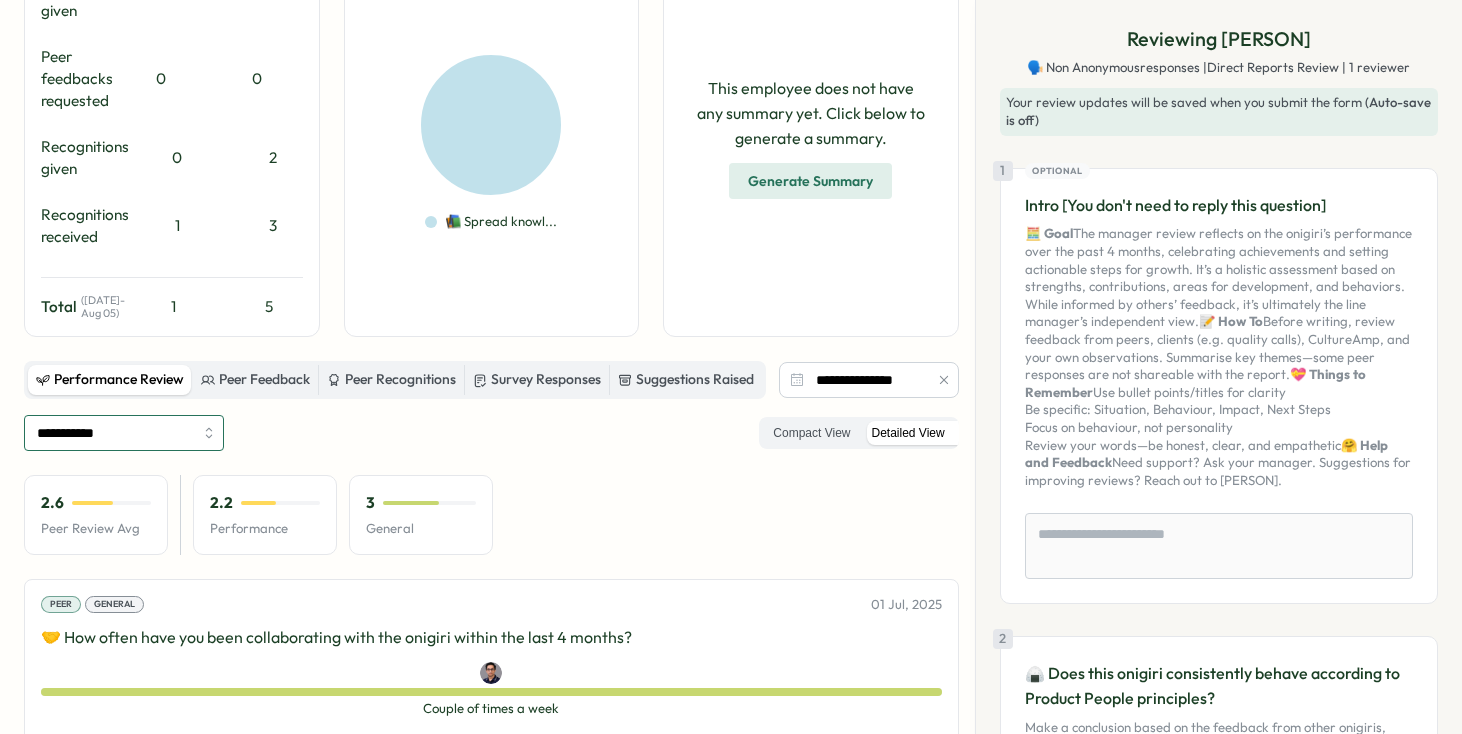 scroll, scrollTop: 226, scrollLeft: 0, axis: vertical 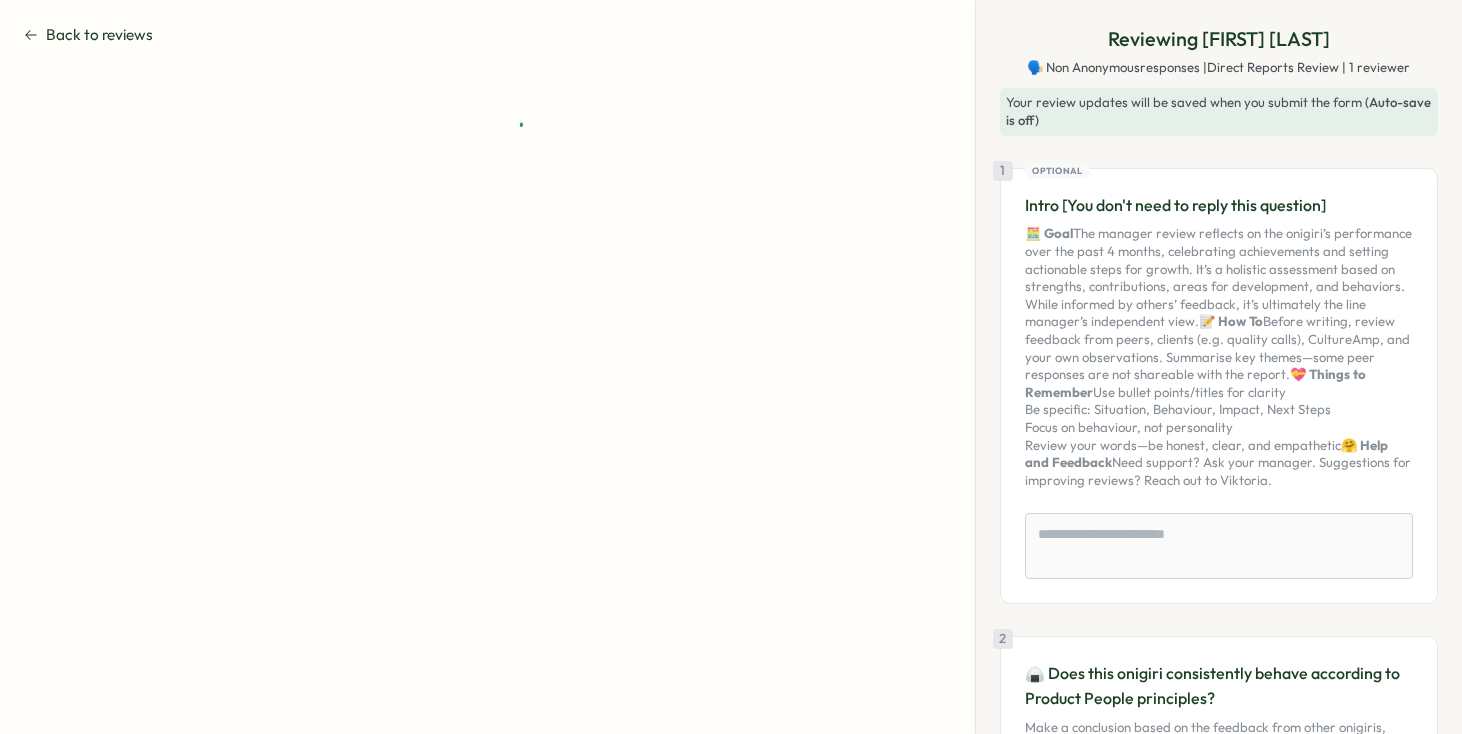 type on "*" 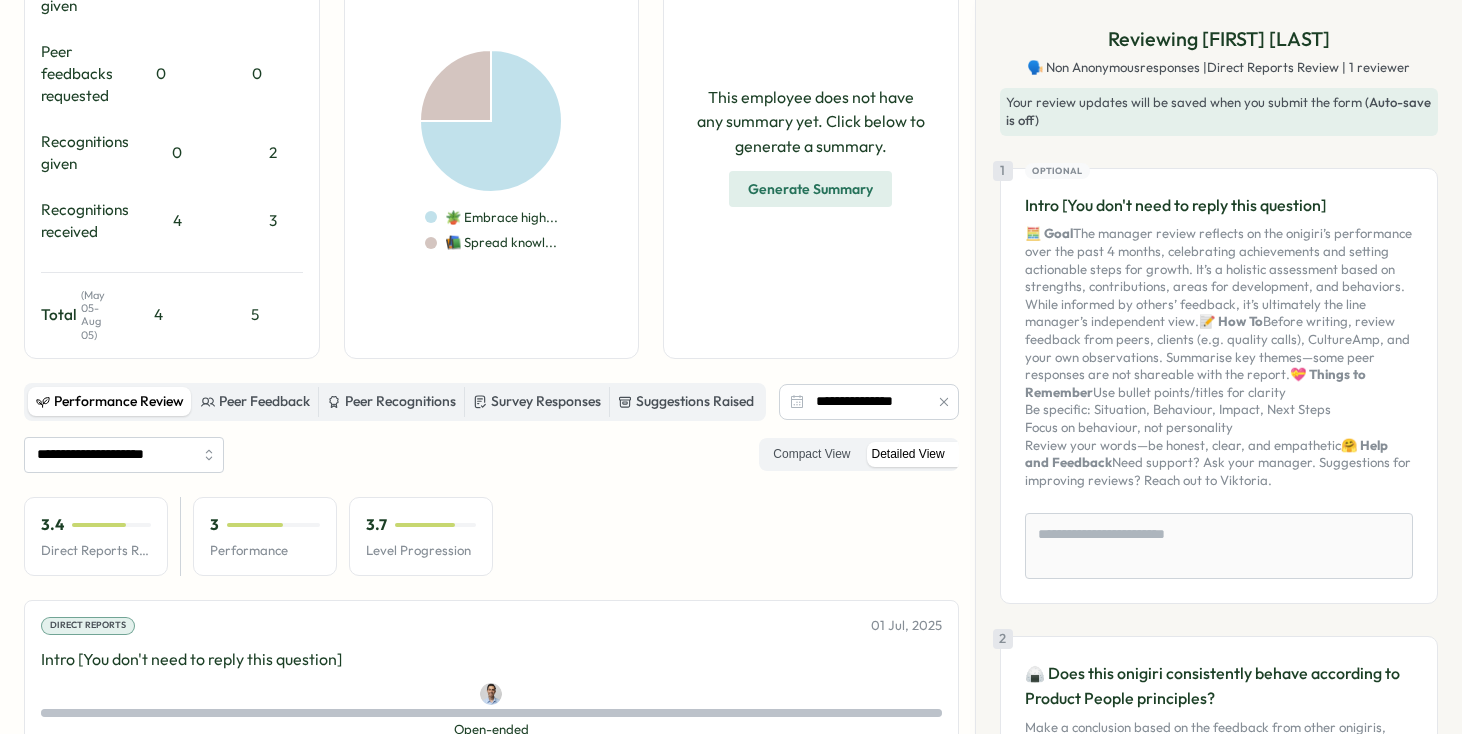 scroll, scrollTop: 577, scrollLeft: 0, axis: vertical 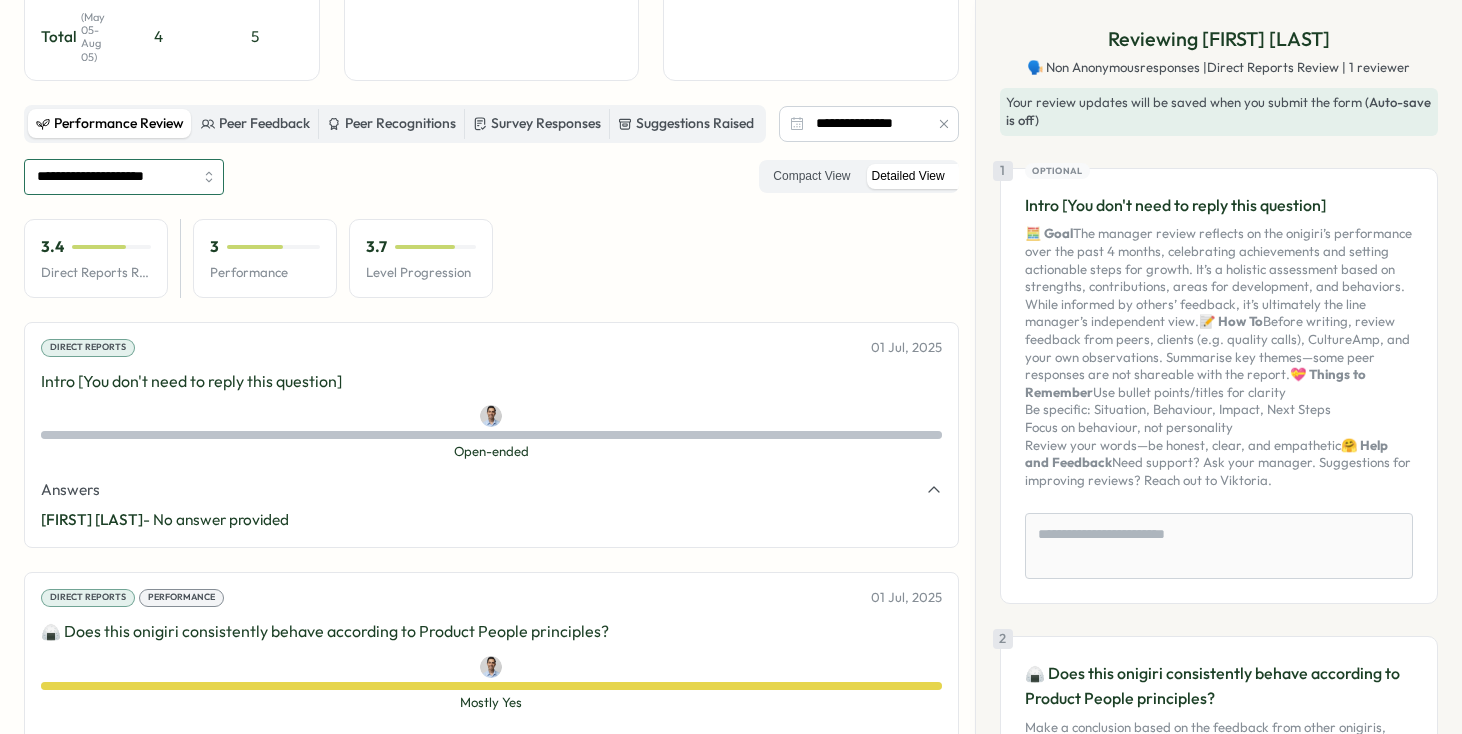 click on "**********" at bounding box center [124, 177] 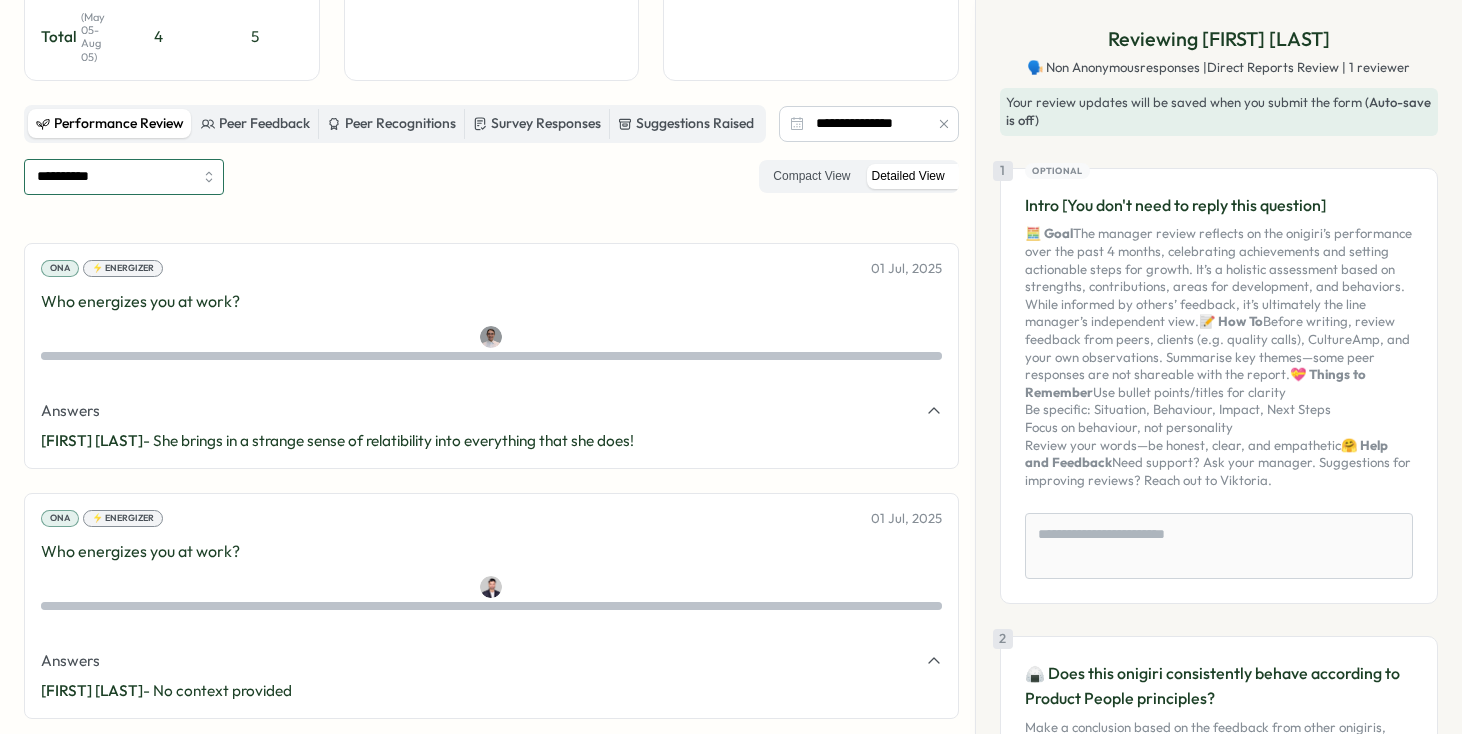 click on "**********" at bounding box center (124, 177) 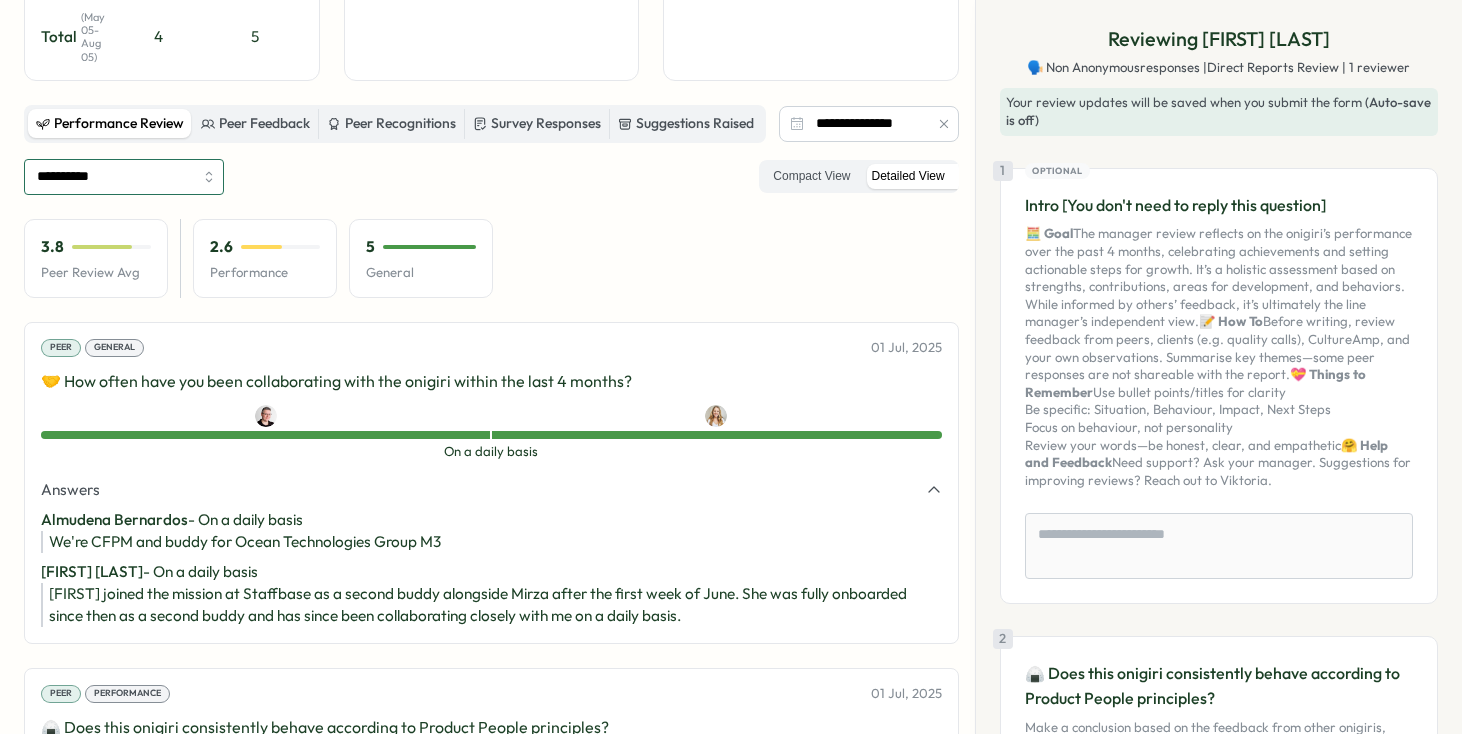 type on "**********" 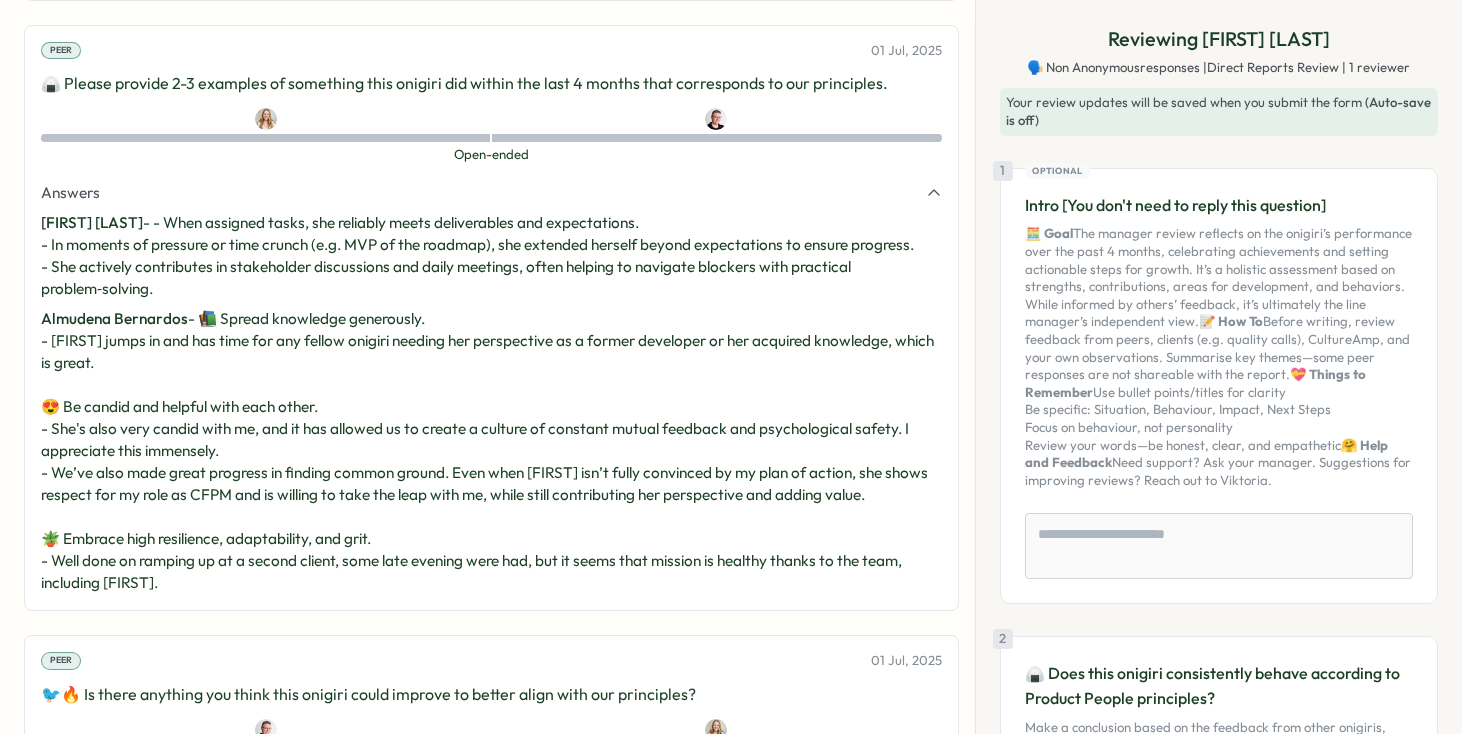 scroll, scrollTop: 1360, scrollLeft: 0, axis: vertical 